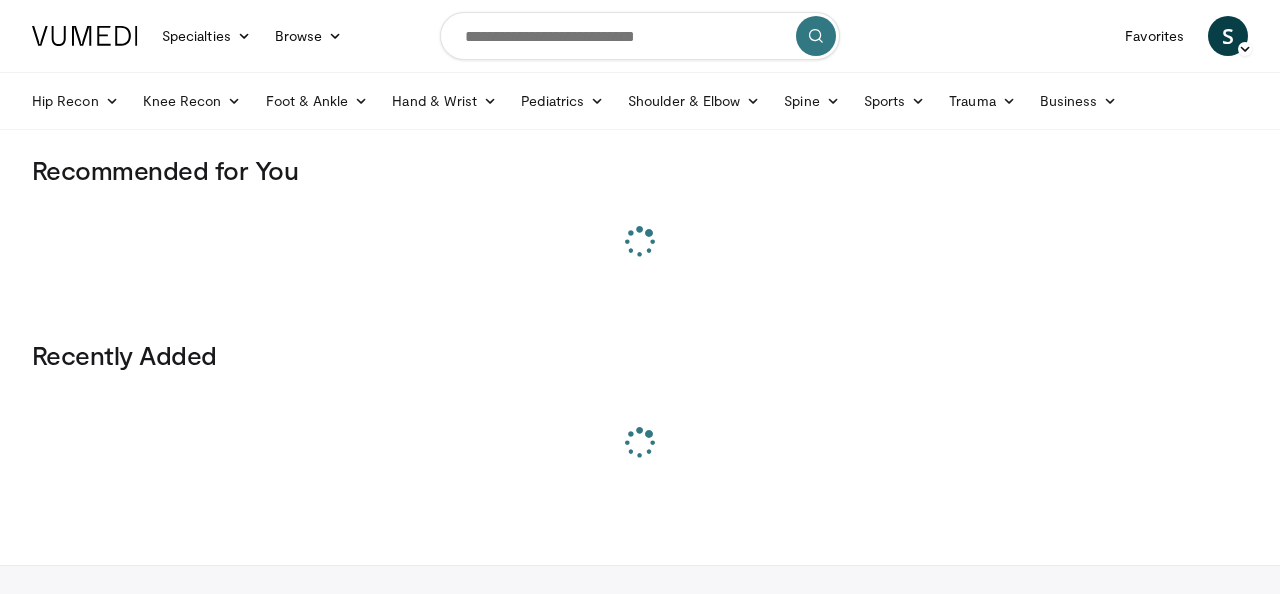 scroll, scrollTop: 0, scrollLeft: 0, axis: both 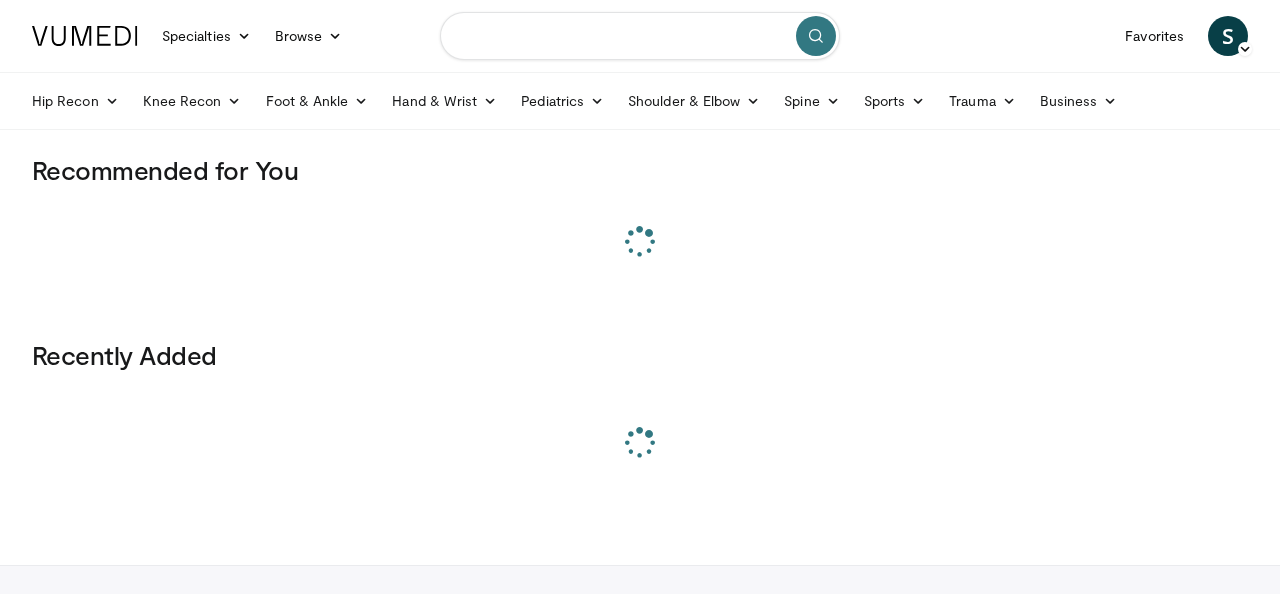 click at bounding box center [640, 36] 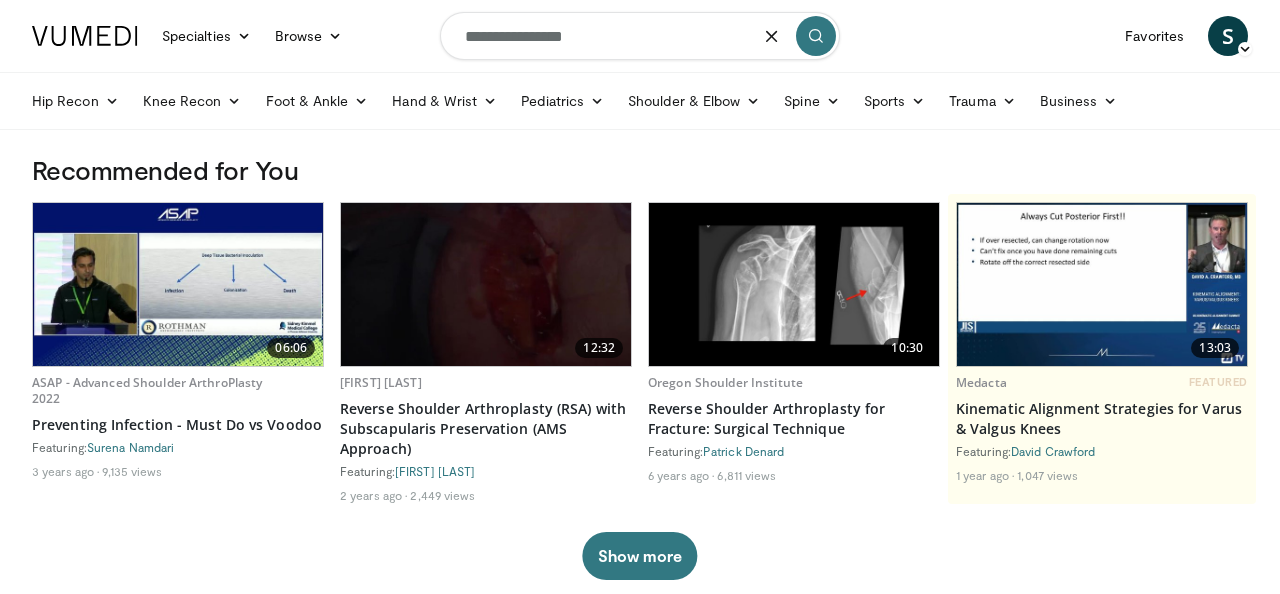 type on "**********" 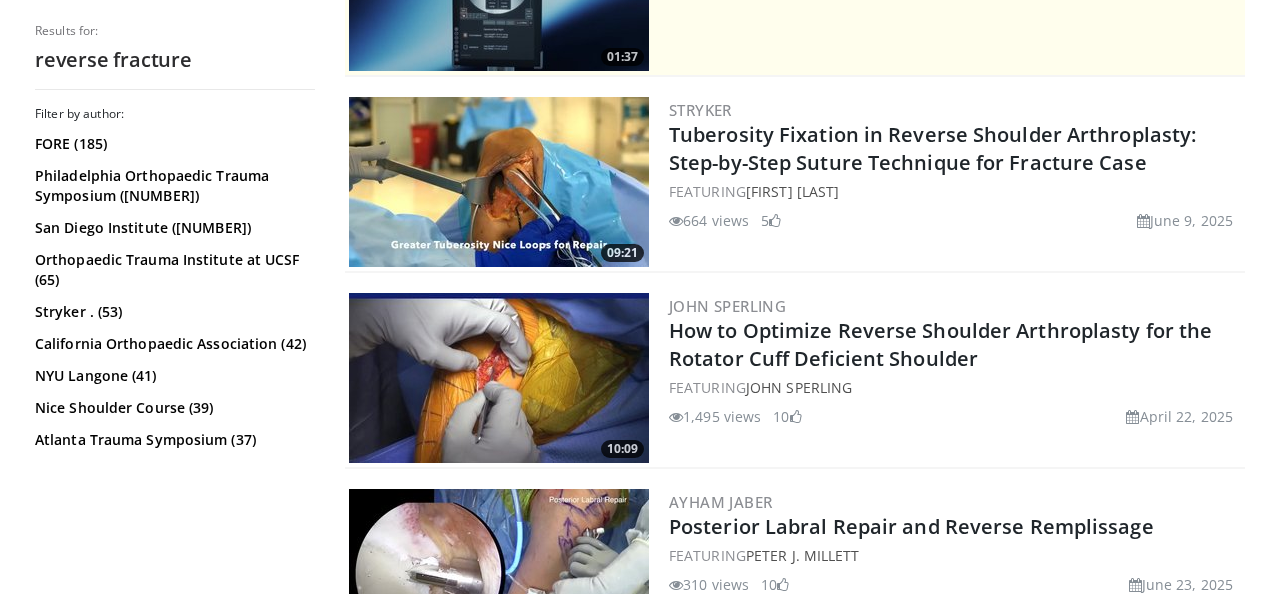 scroll, scrollTop: 522, scrollLeft: 0, axis: vertical 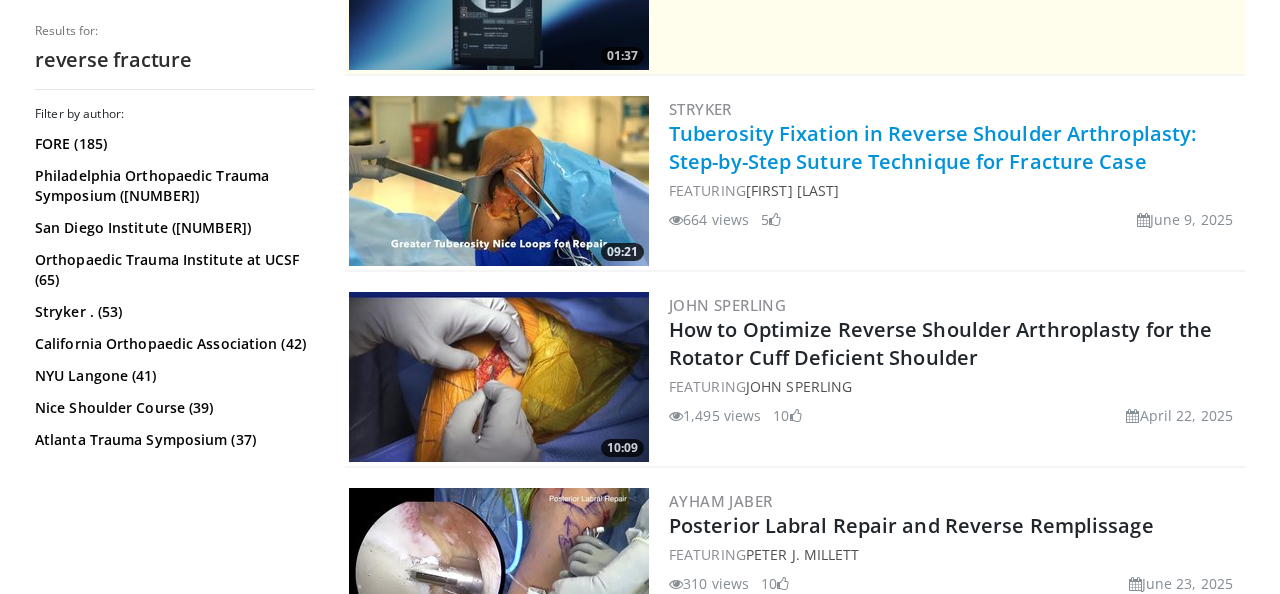 click on "Tuberosity Fixation in Reverse Shoulder Arthroplasty: Step-by-Step Suture Technique for Fracture Case" at bounding box center (932, 147) 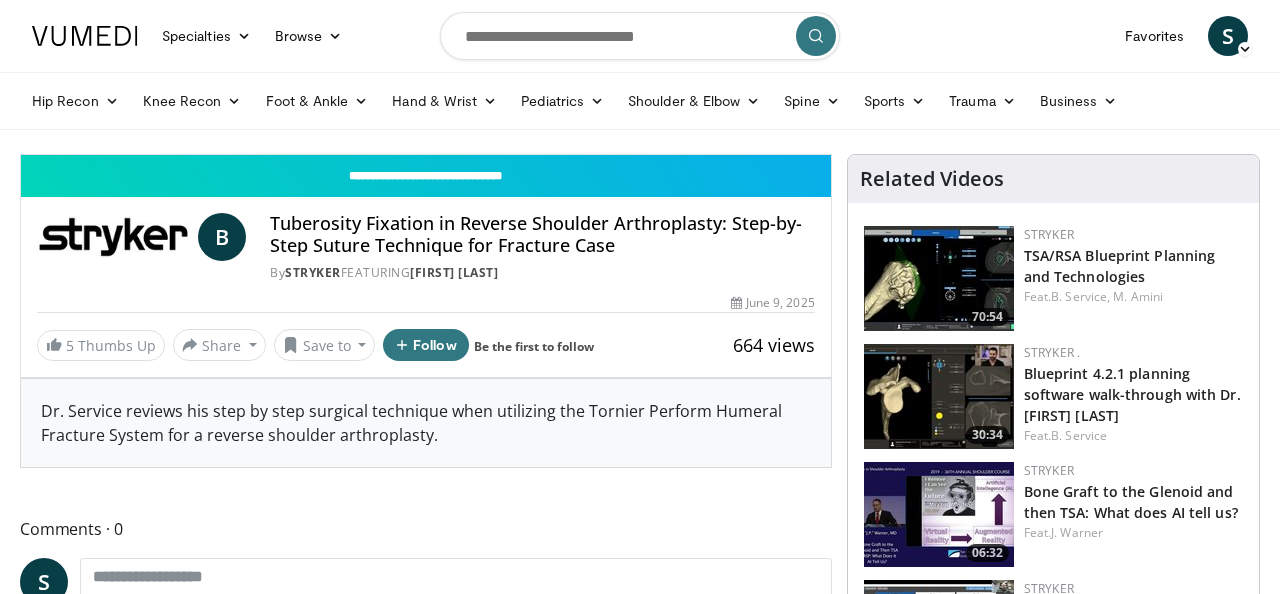 scroll, scrollTop: 0, scrollLeft: 0, axis: both 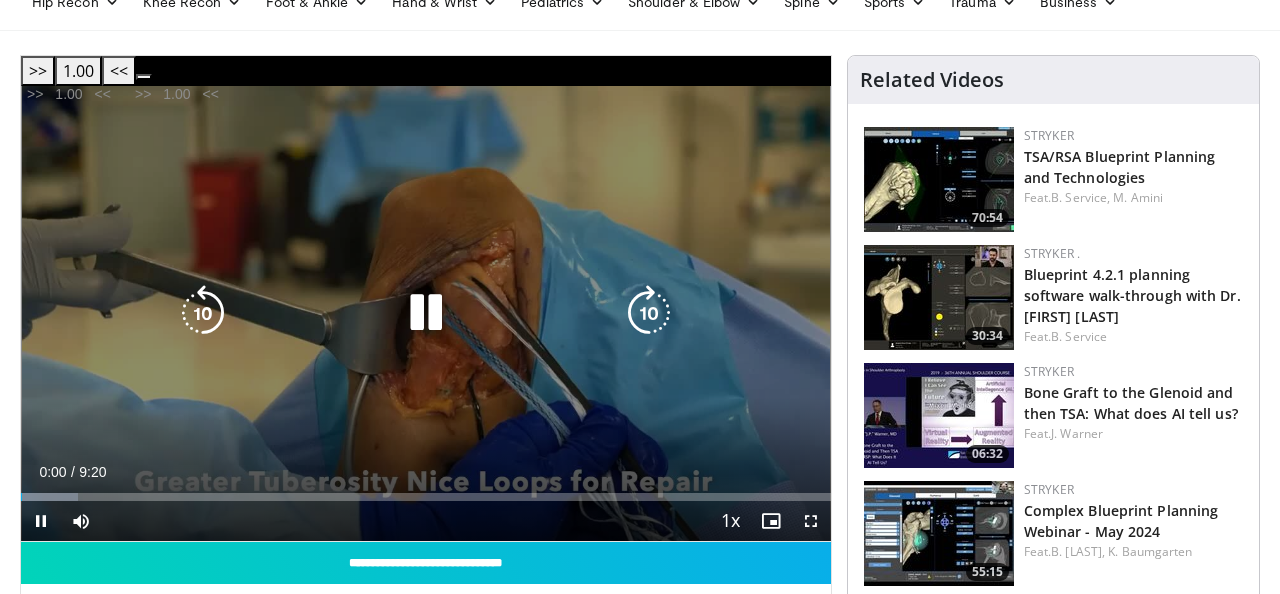 click at bounding box center [649, 313] 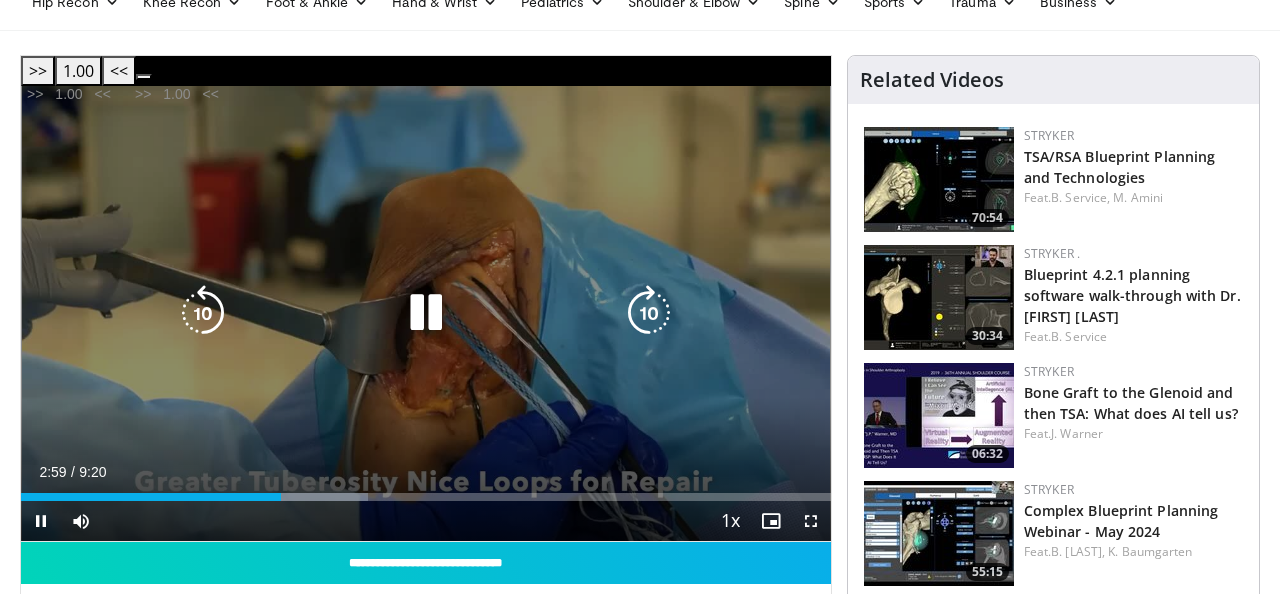 click at bounding box center (203, 313) 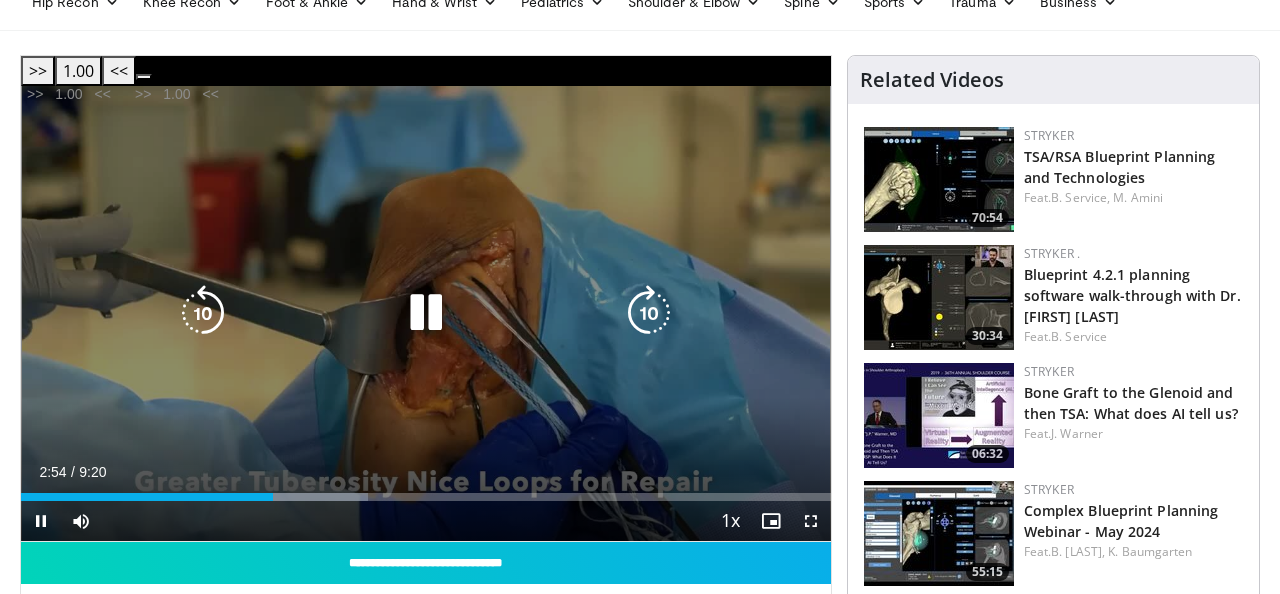 click at bounding box center (203, 313) 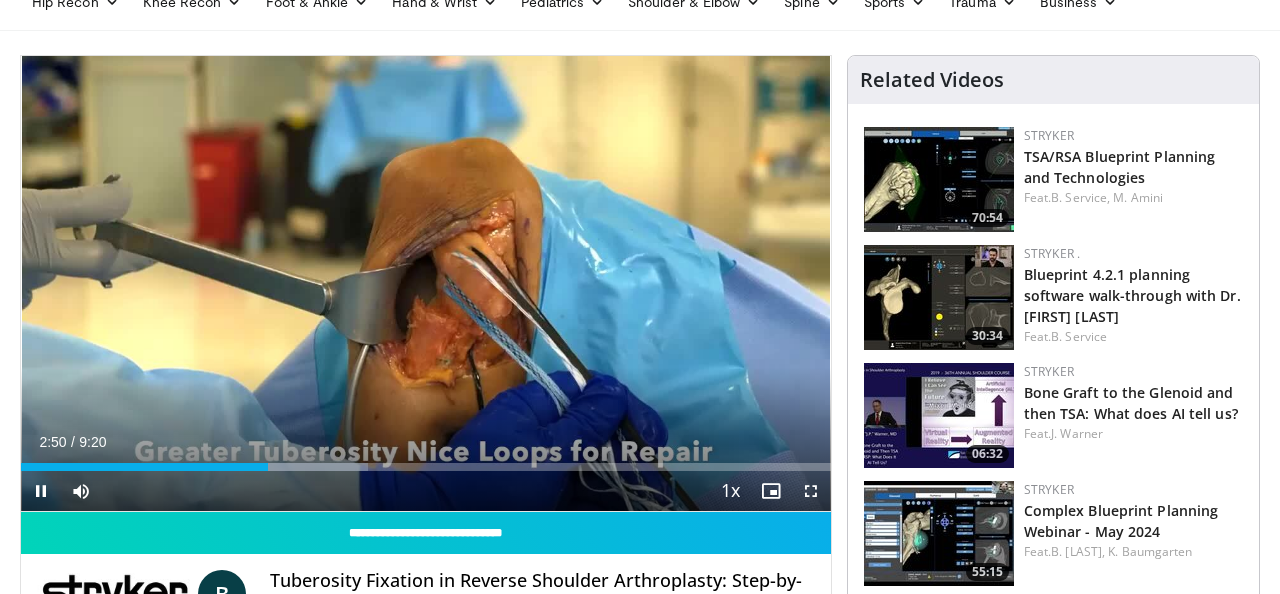 click on "10 seconds
Tap to unmute" at bounding box center (426, 283) 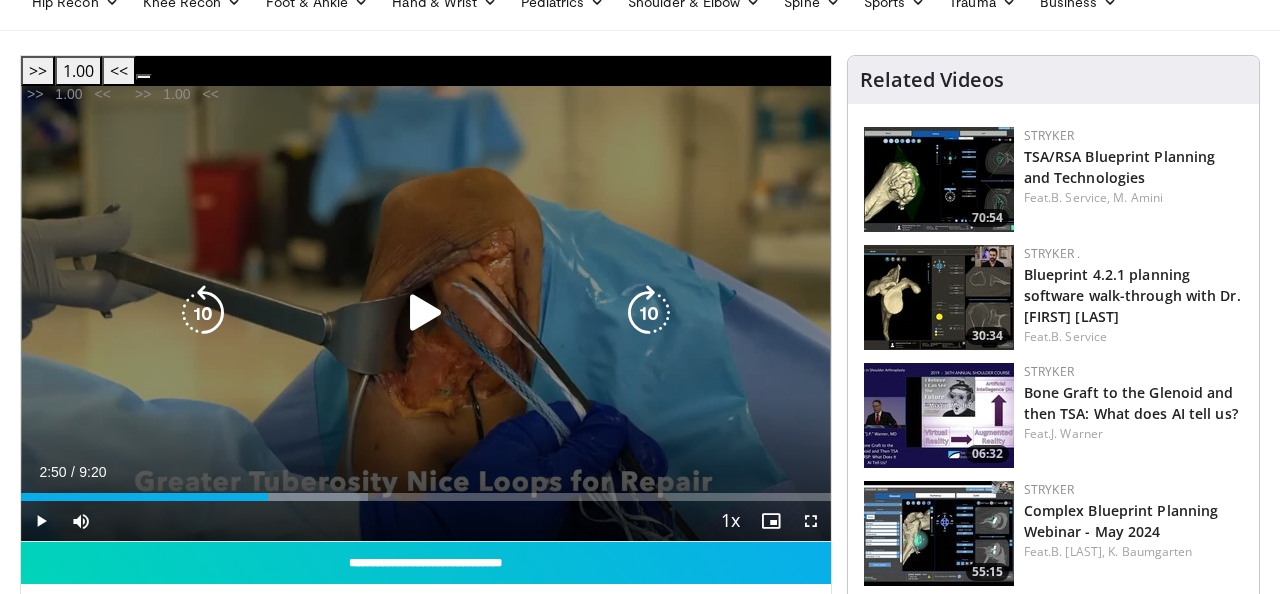 click at bounding box center [426, 313] 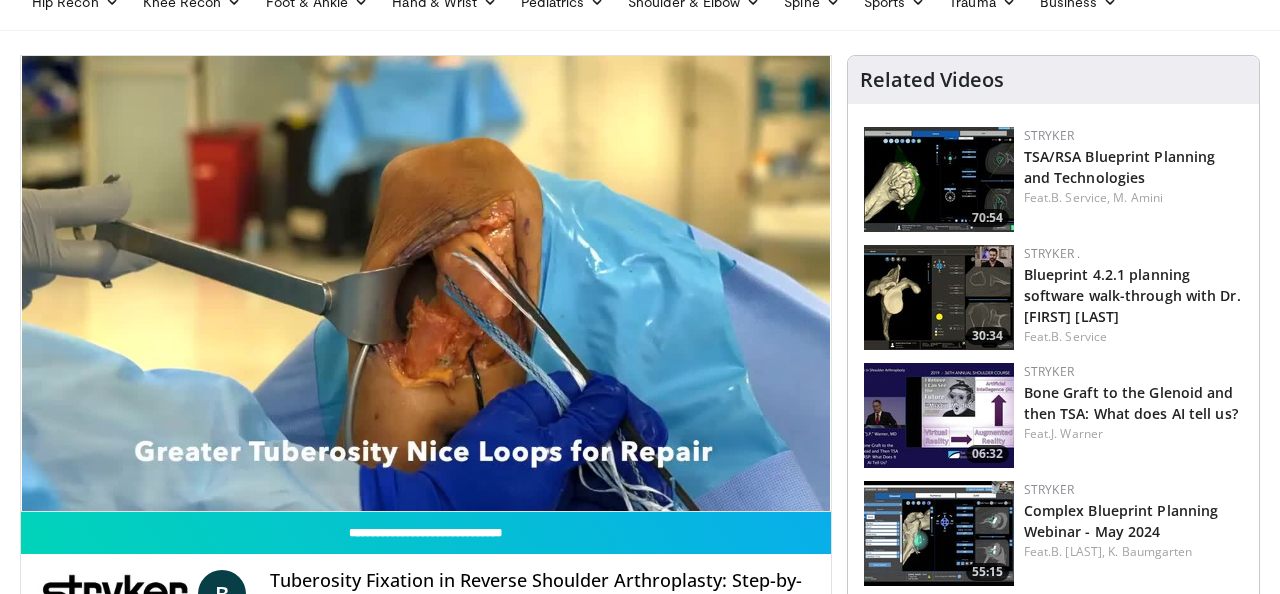 type 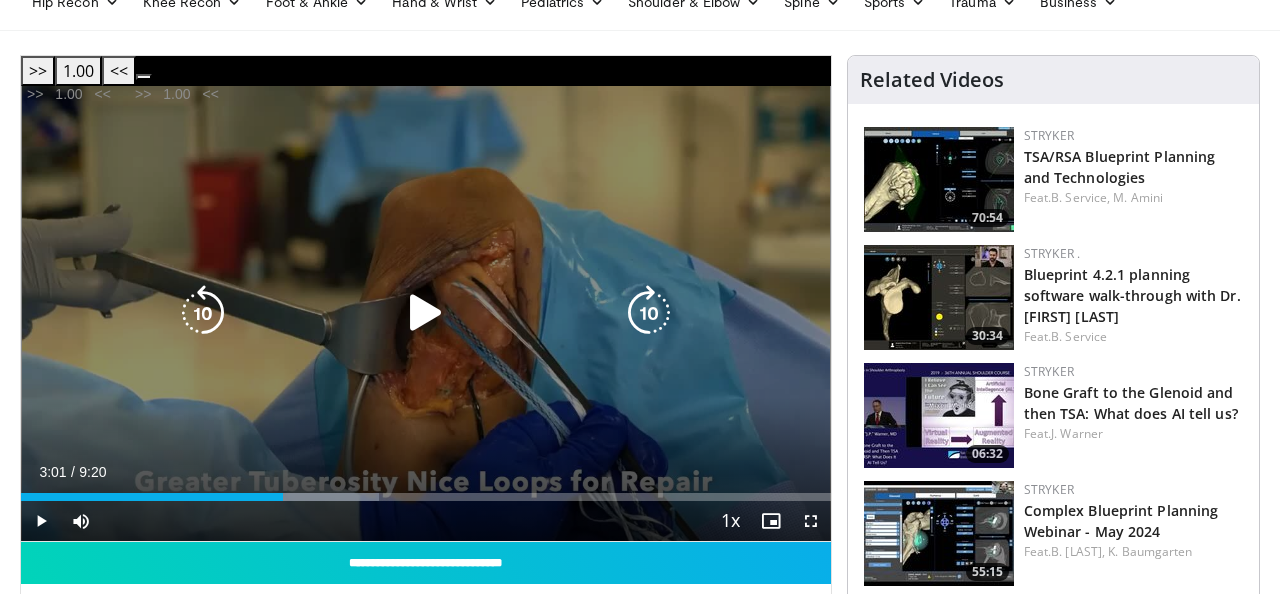 click on "10 seconds
Tap to unmute" at bounding box center [426, 313] 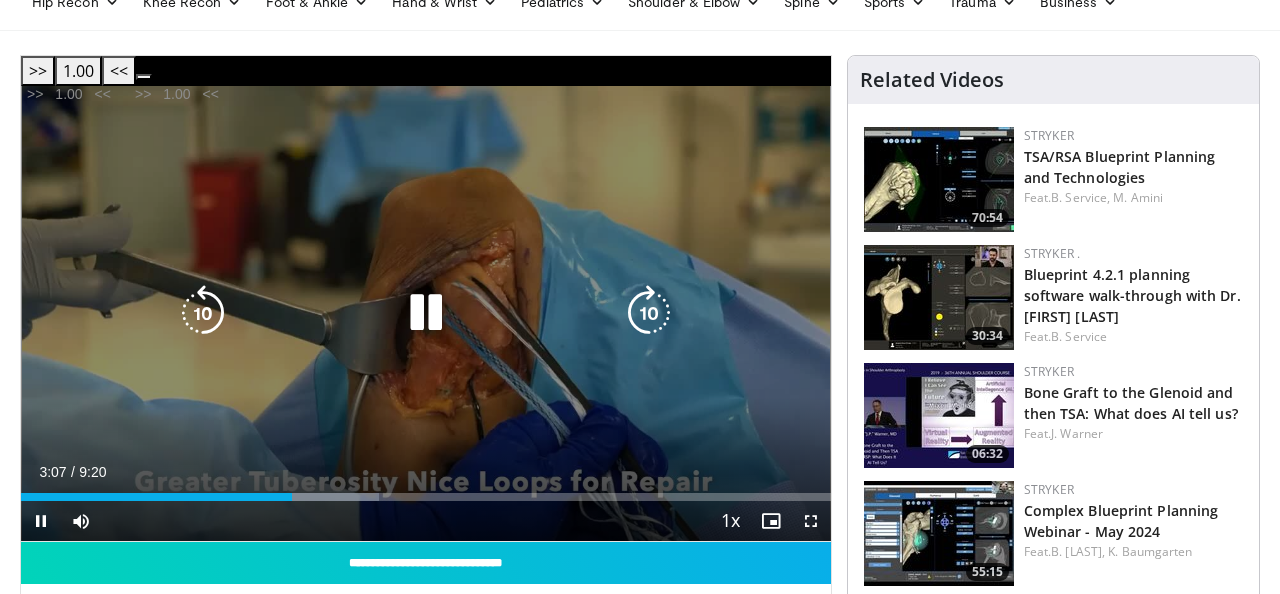 click at bounding box center (426, 313) 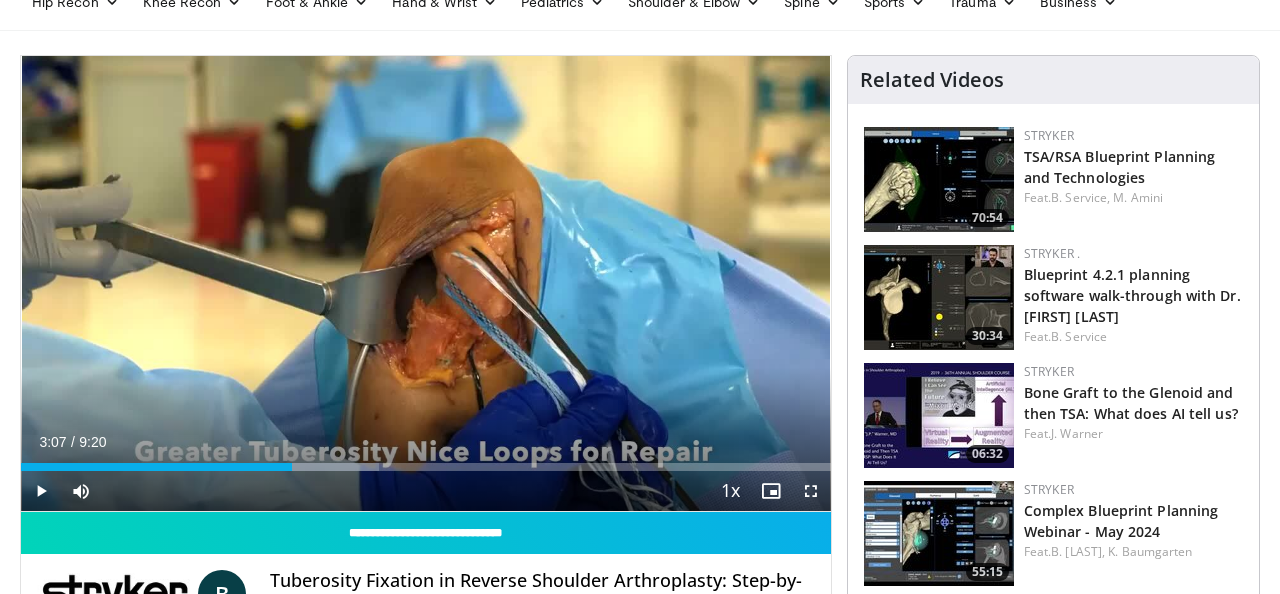 click on "10 seconds
Tap to unmute" at bounding box center (426, 283) 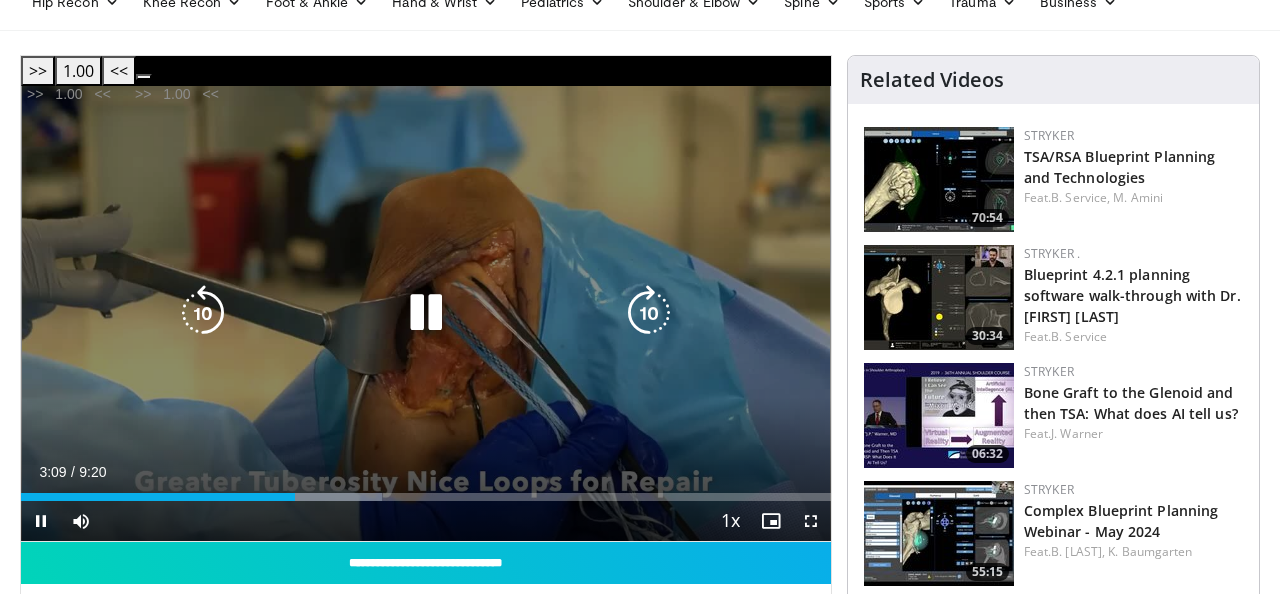 click at bounding box center [203, 313] 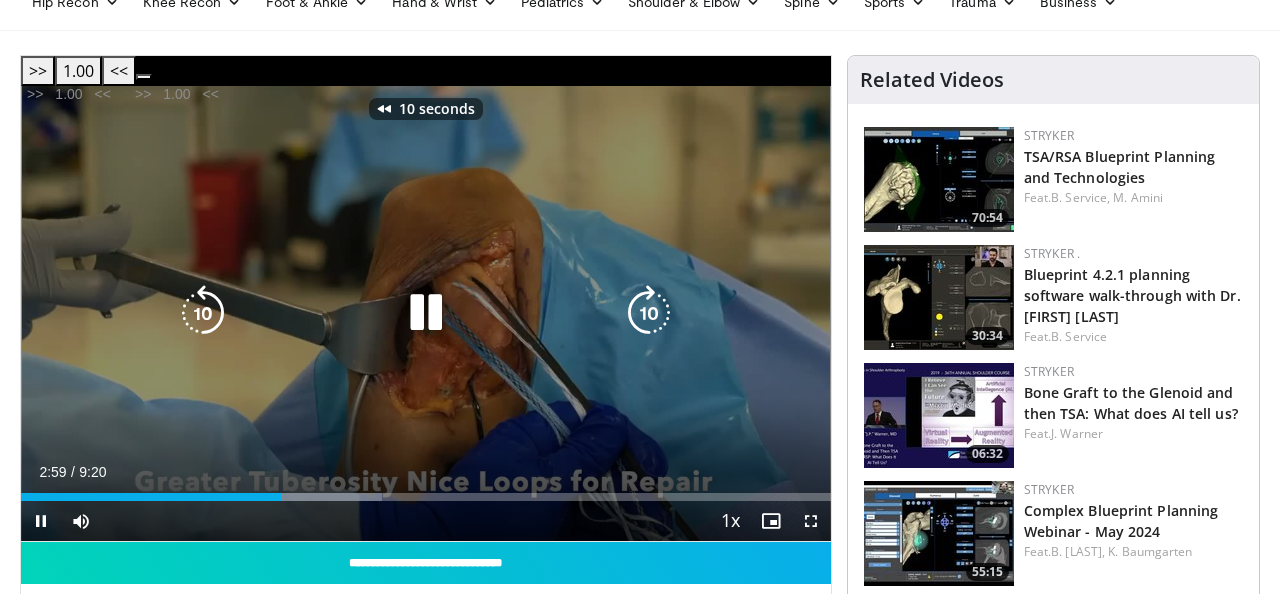 click at bounding box center (203, 313) 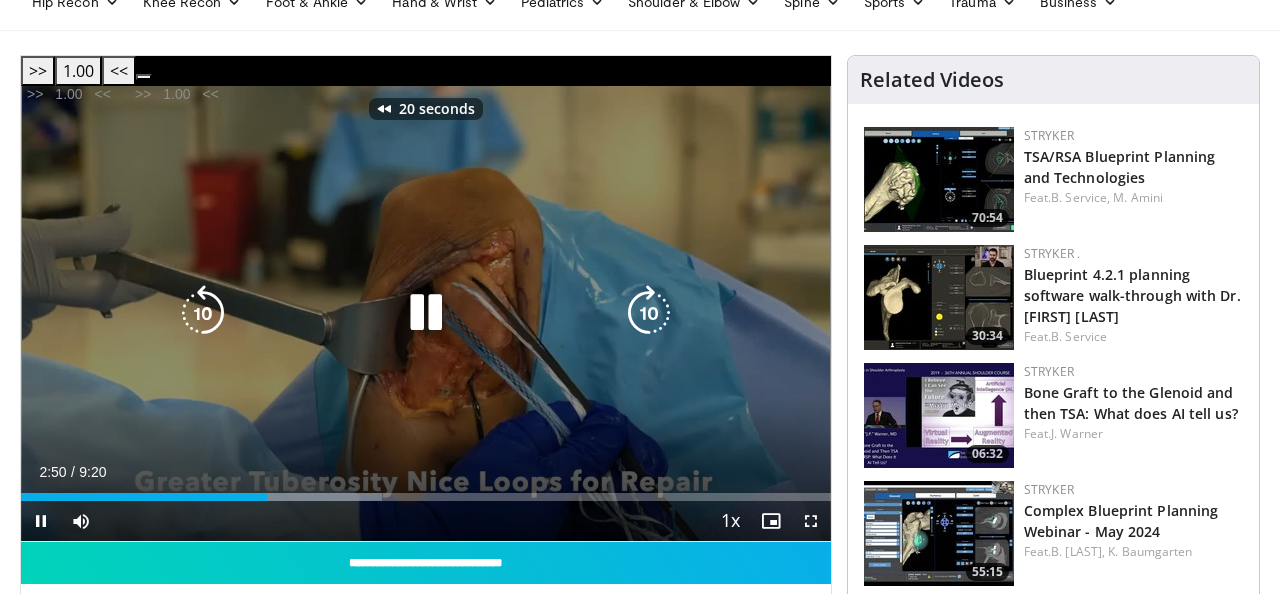 click at bounding box center [203, 313] 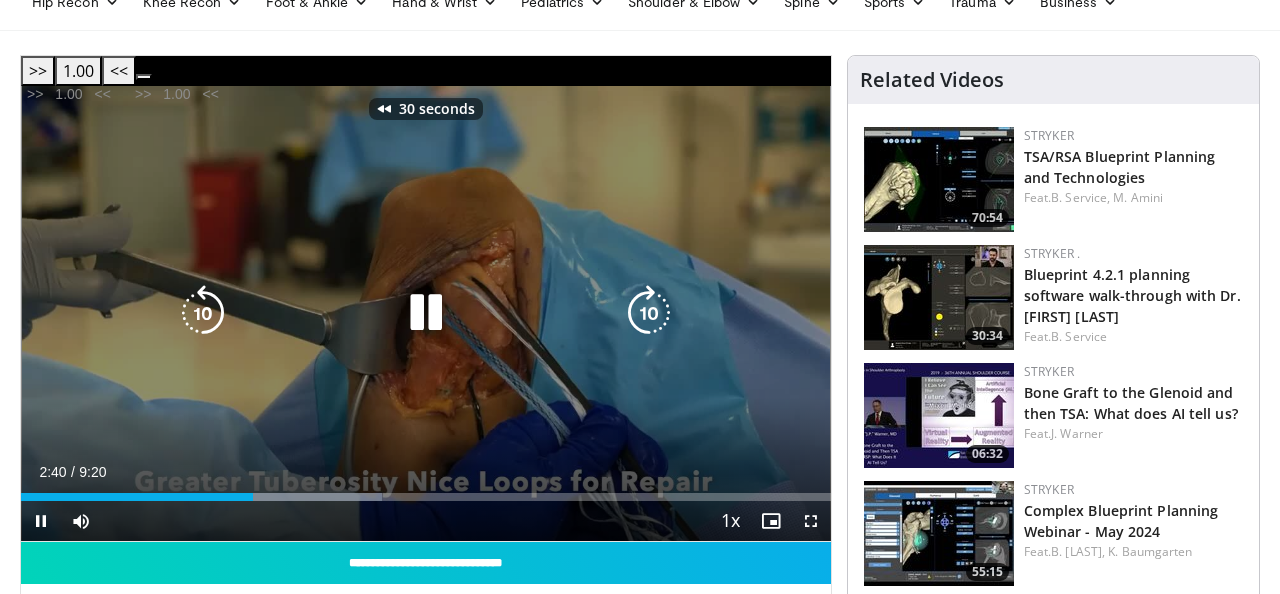 click at bounding box center [203, 313] 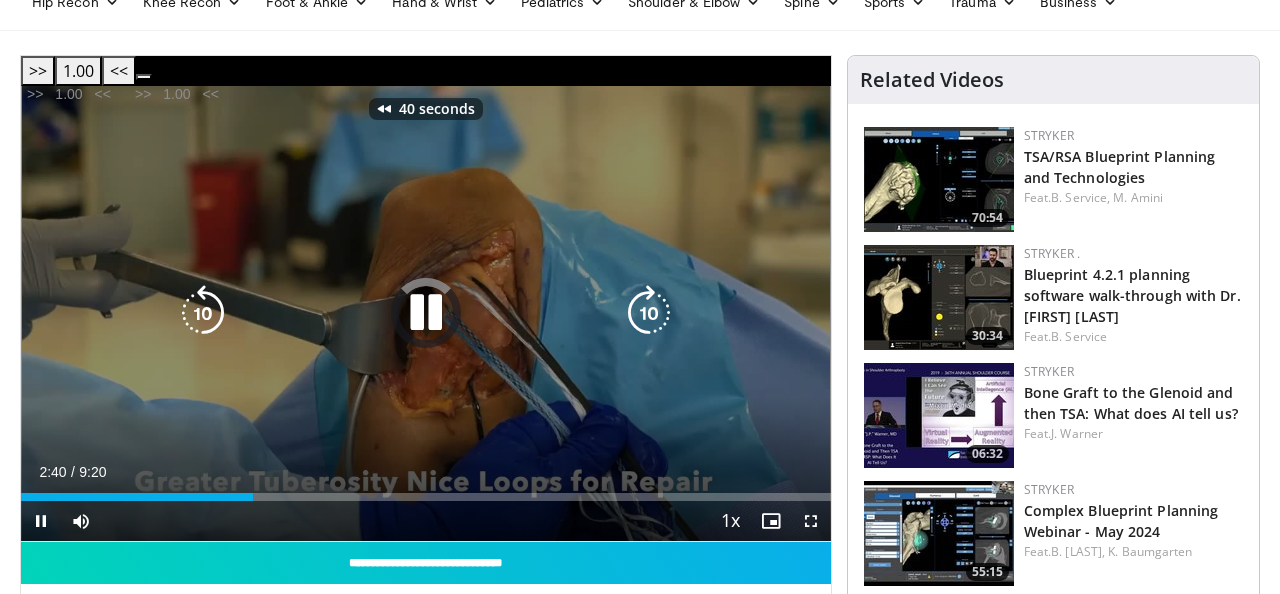 click at bounding box center (203, 313) 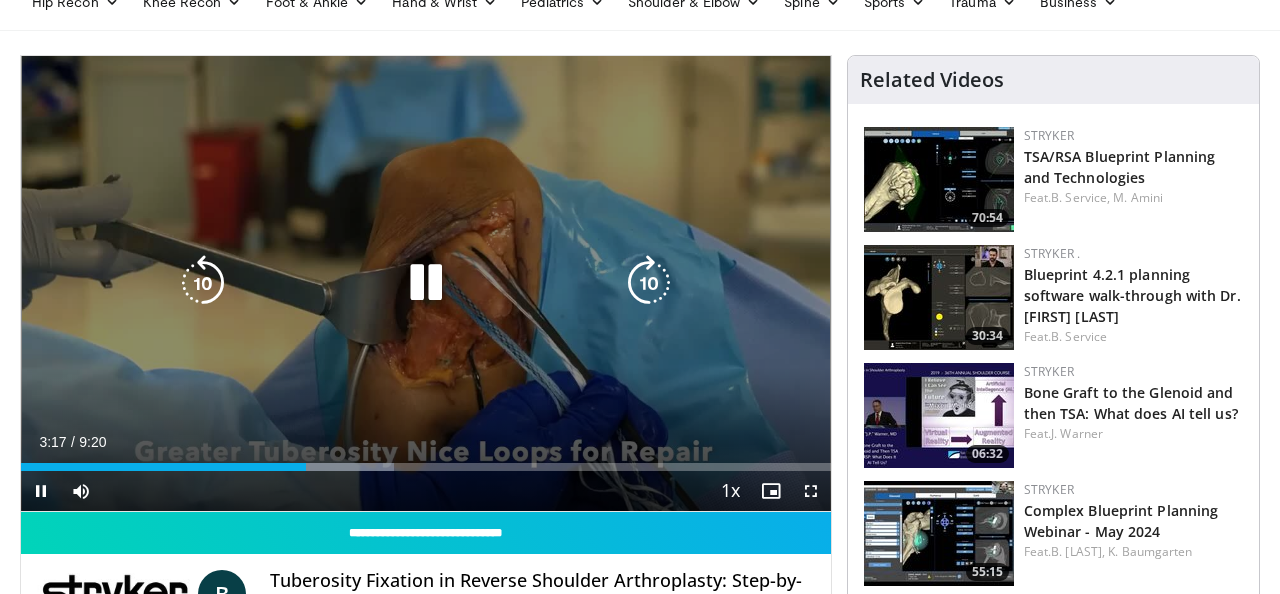 click at bounding box center [203, 283] 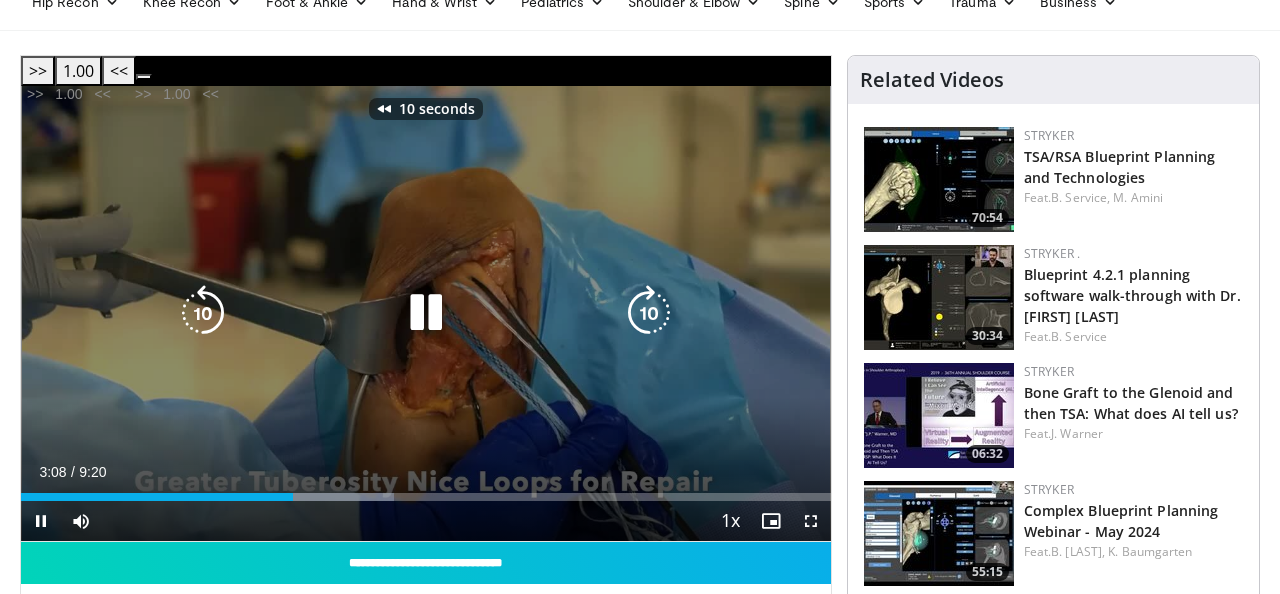 click at bounding box center [426, 313] 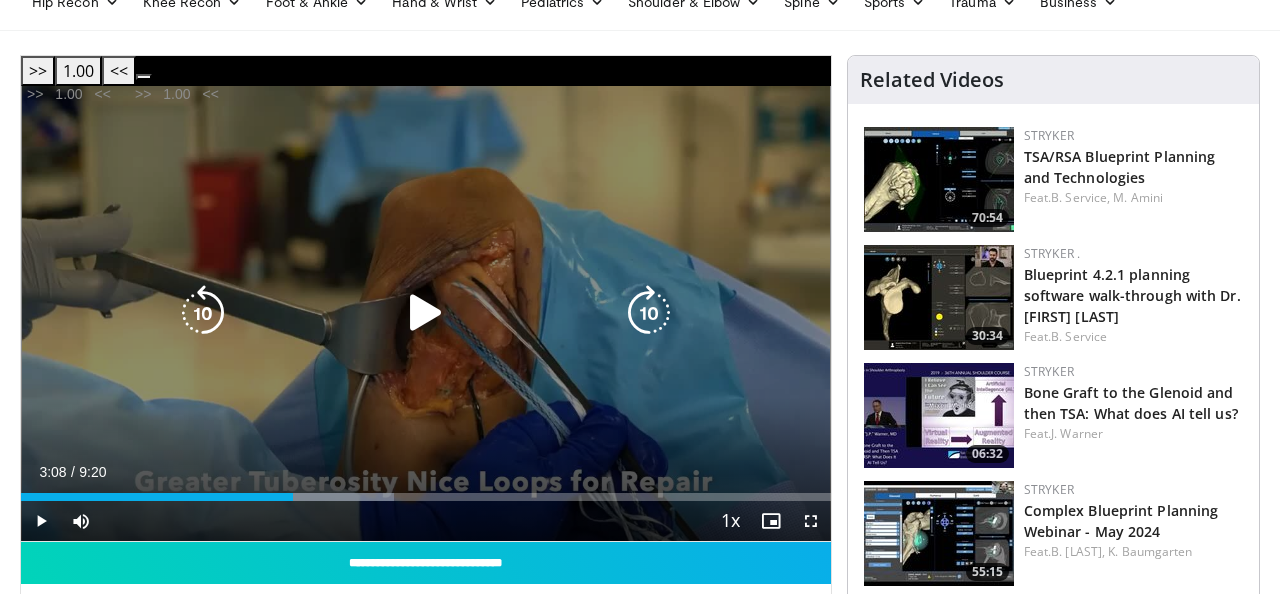 click at bounding box center (426, 313) 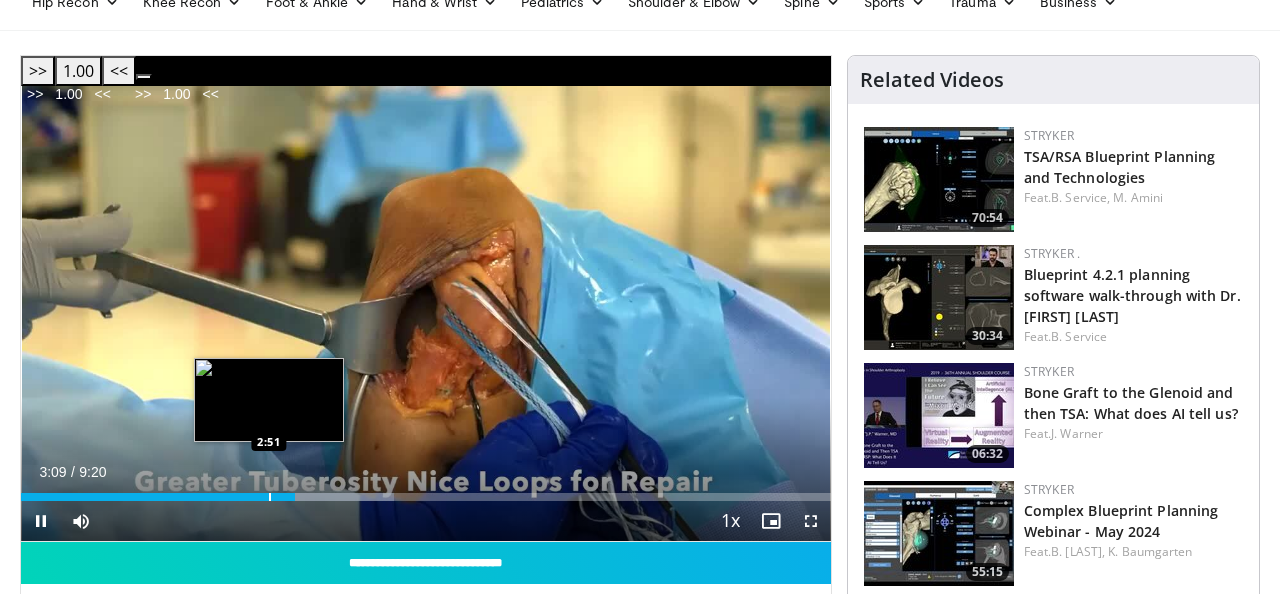 click at bounding box center [270, 497] 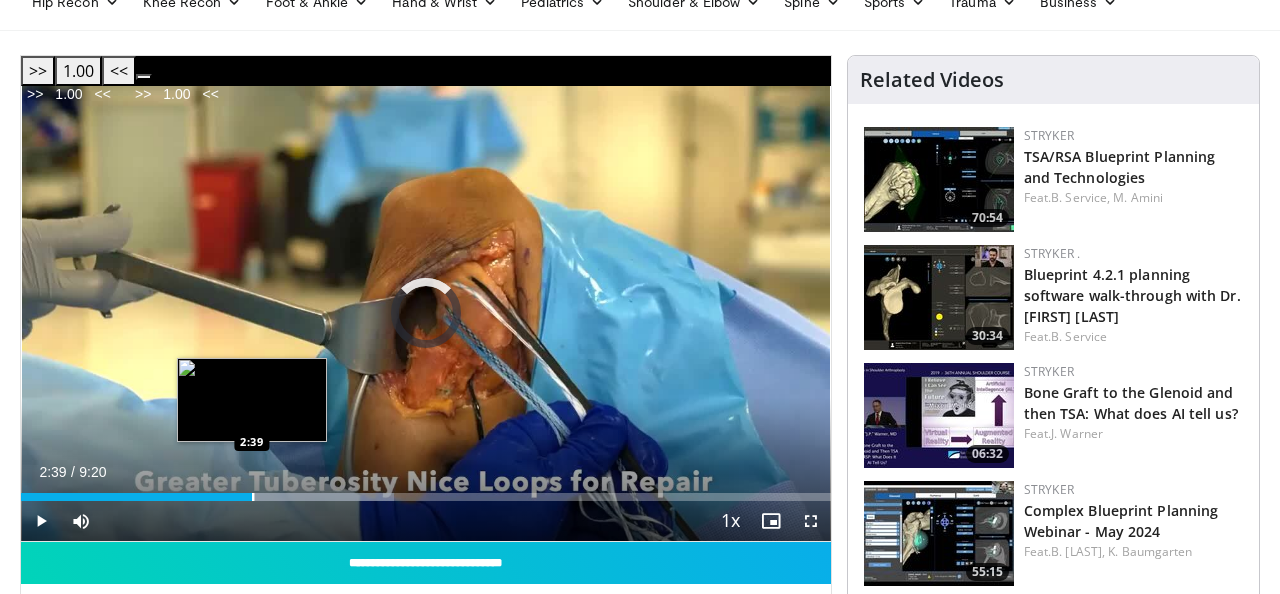 click at bounding box center [253, 497] 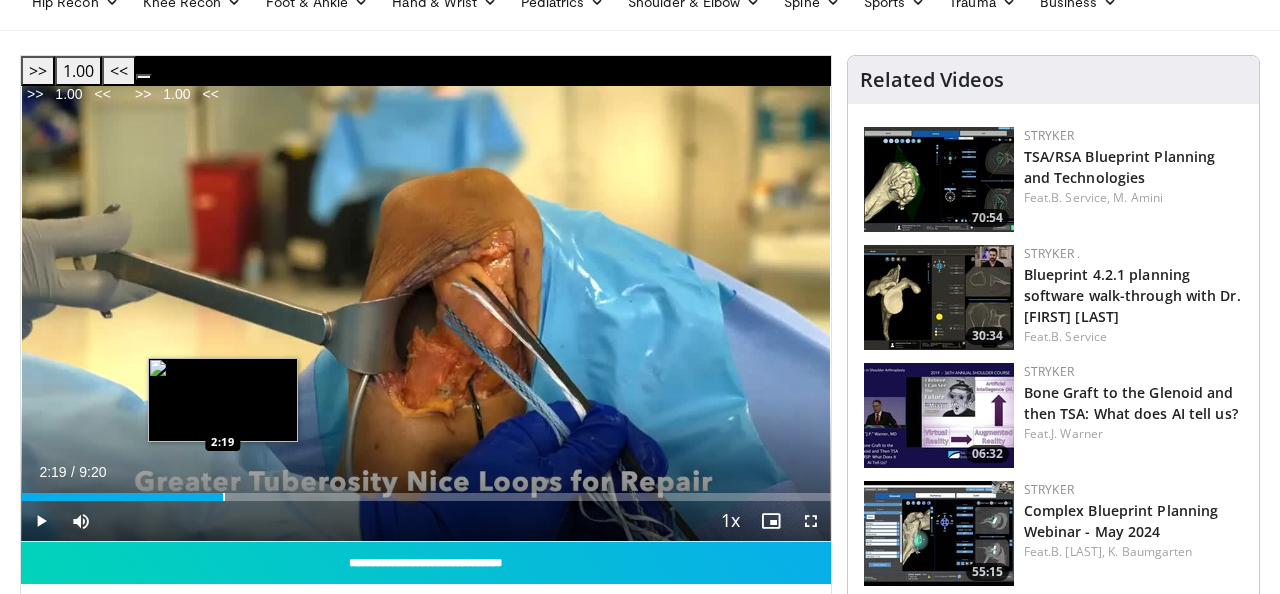 click at bounding box center [224, 497] 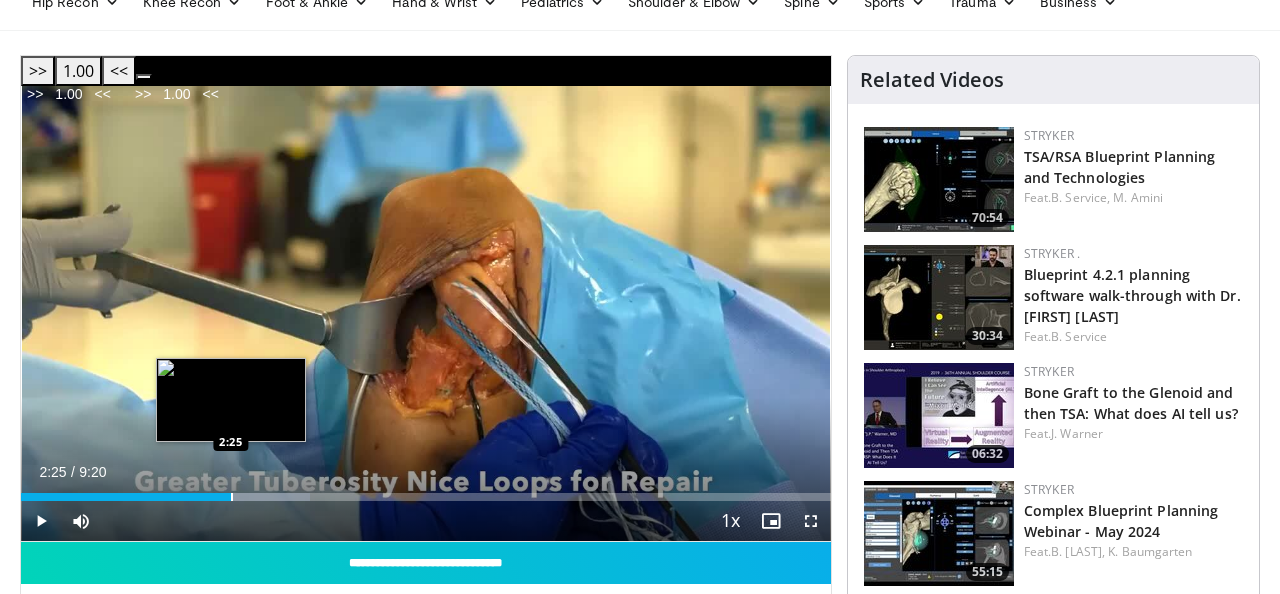 click at bounding box center (232, 497) 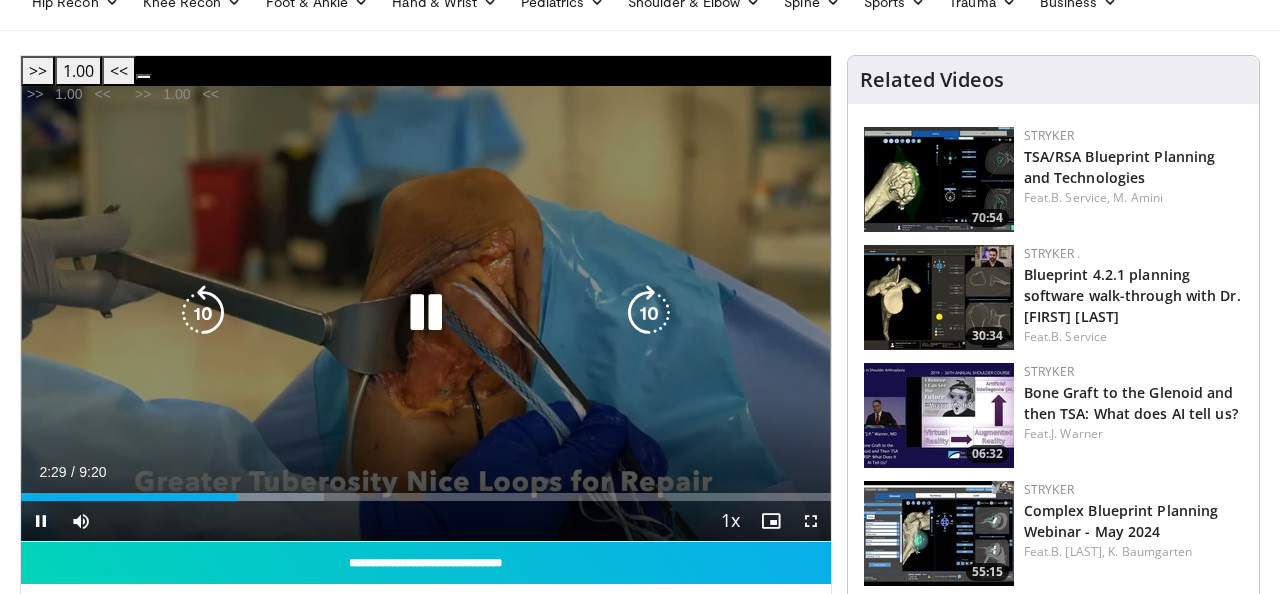 click at bounding box center (426, 313) 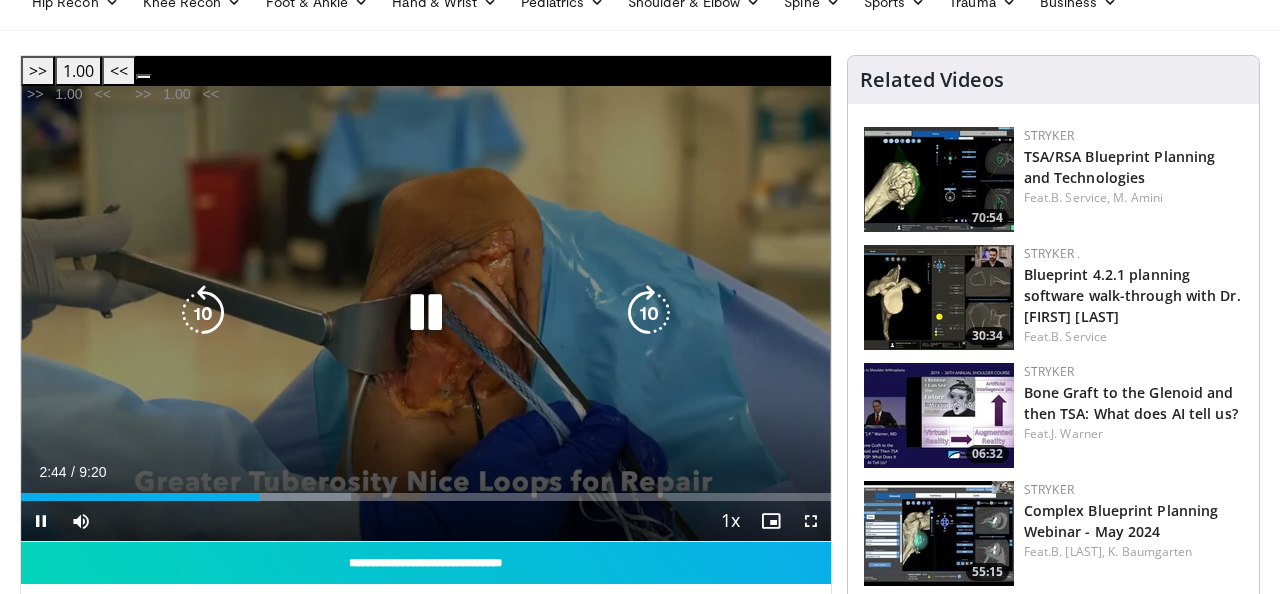 click at bounding box center (426, 313) 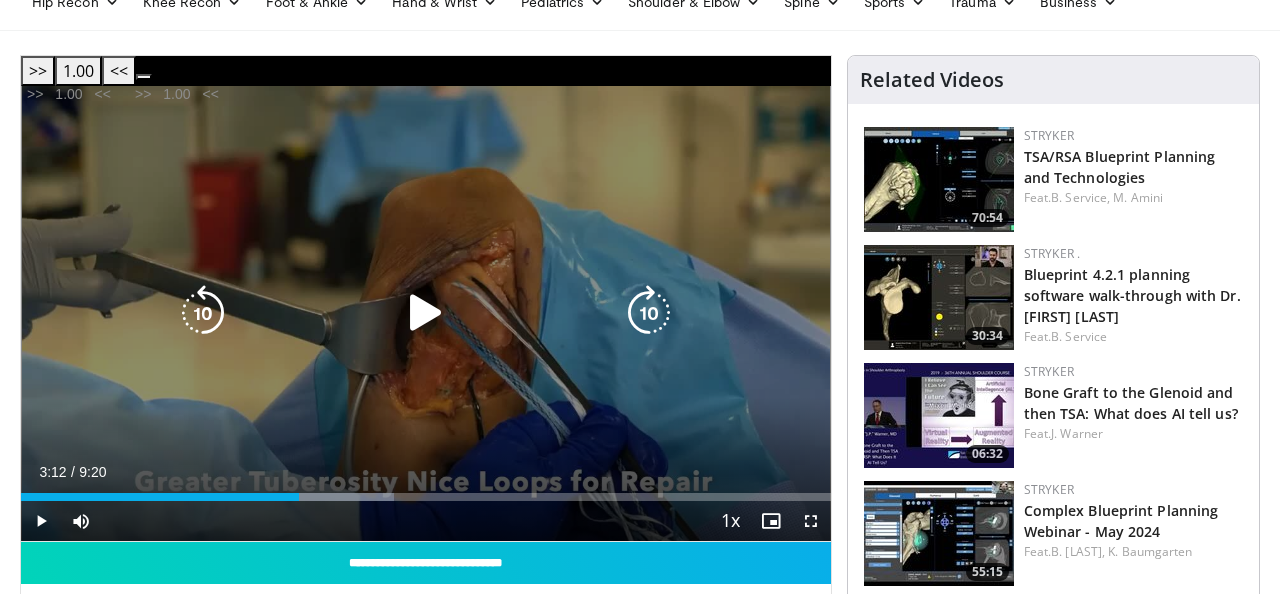 click at bounding box center [203, 313] 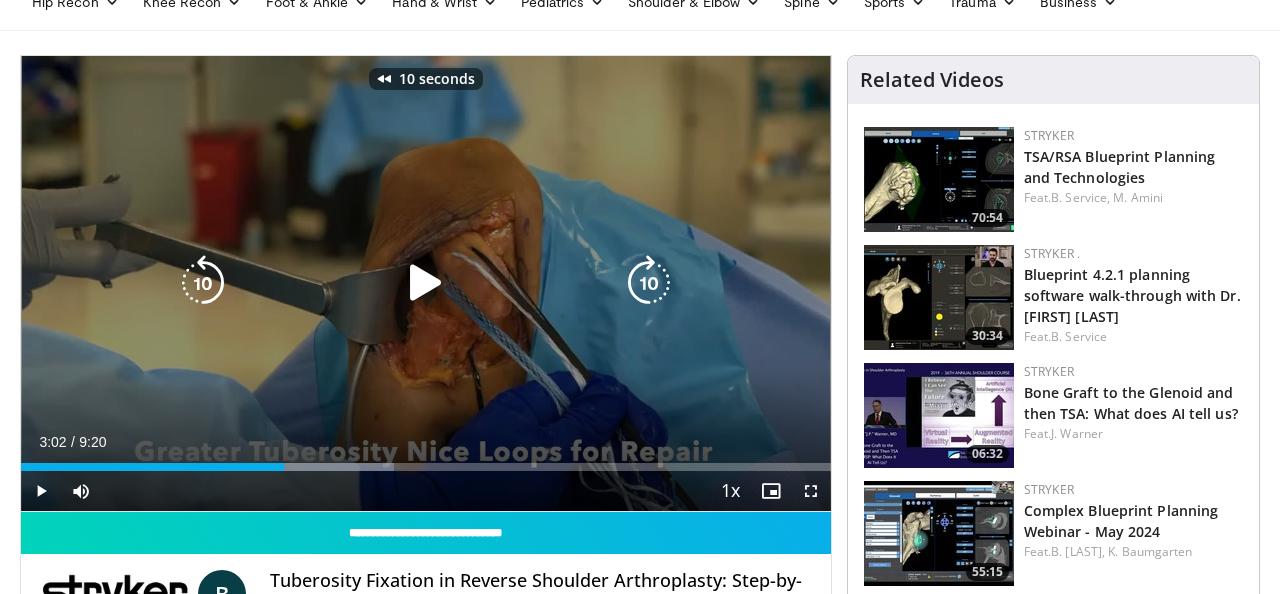 type 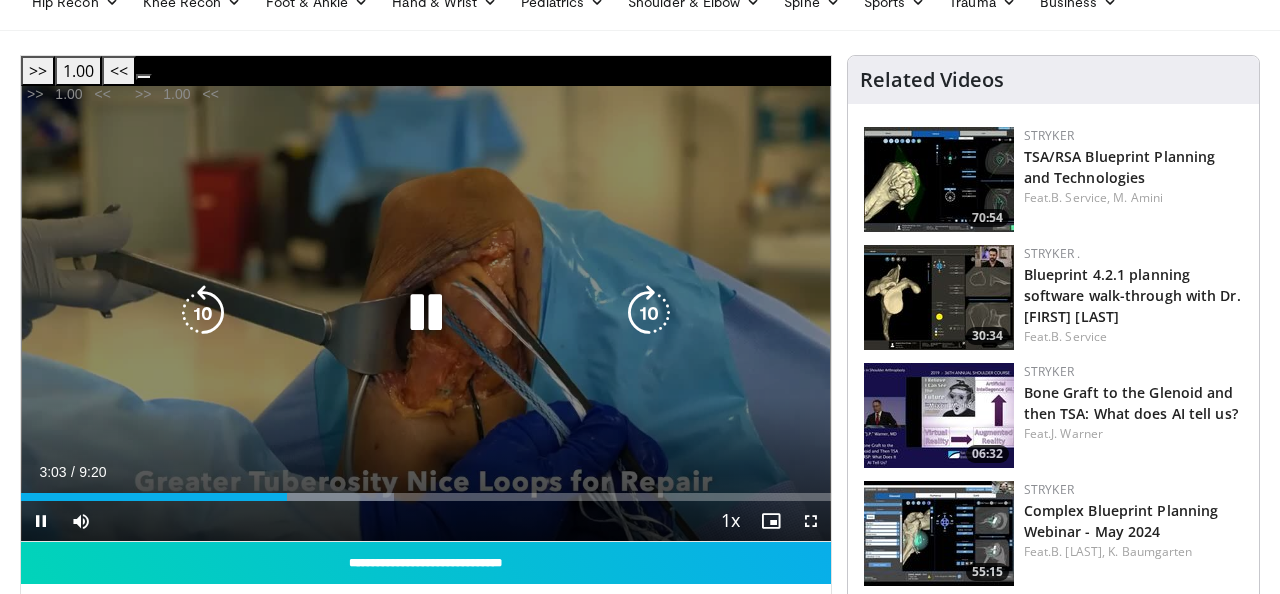click at bounding box center [426, 313] 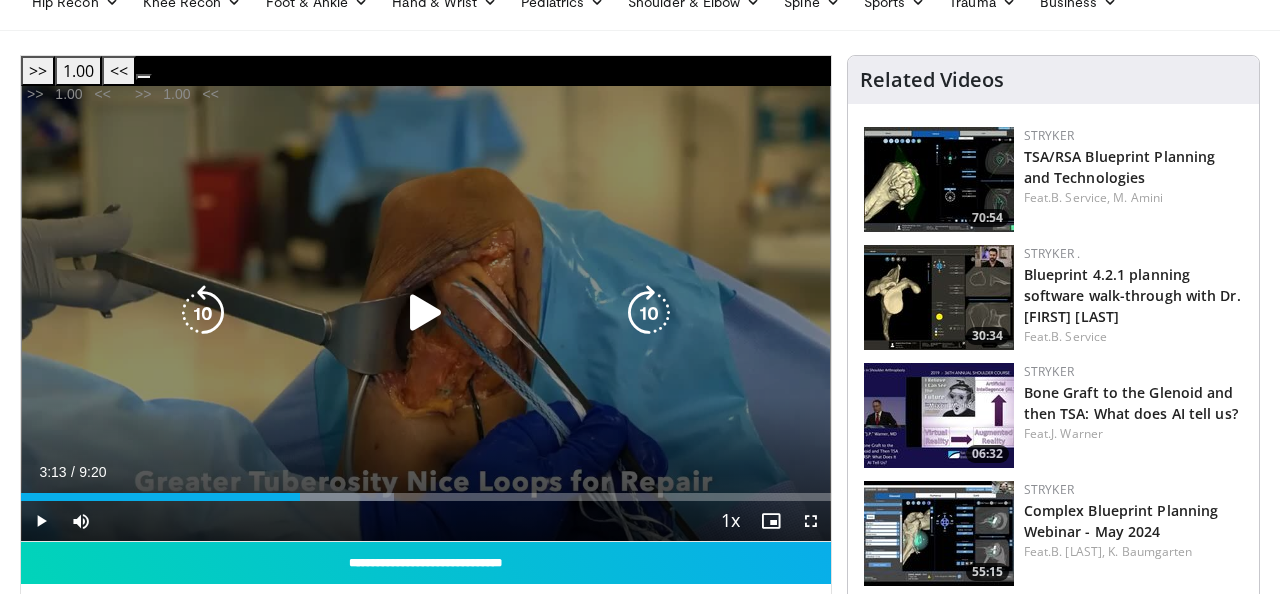 click at bounding box center (426, 313) 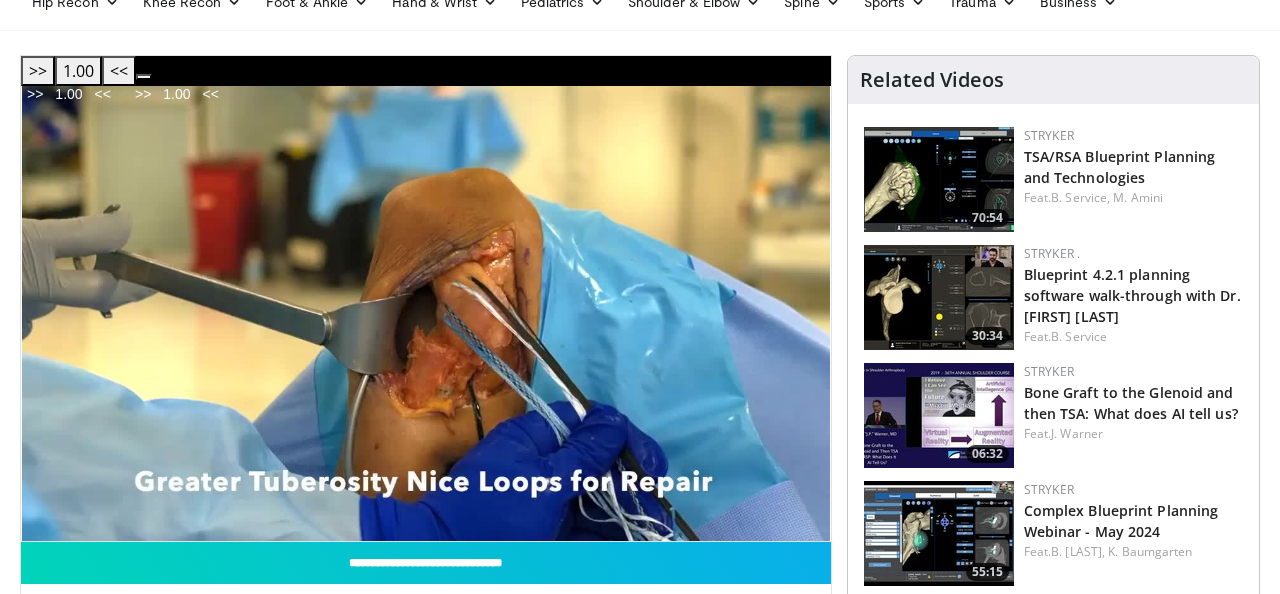 click on "10 seconds
Tap to unmute" at bounding box center [426, 313] 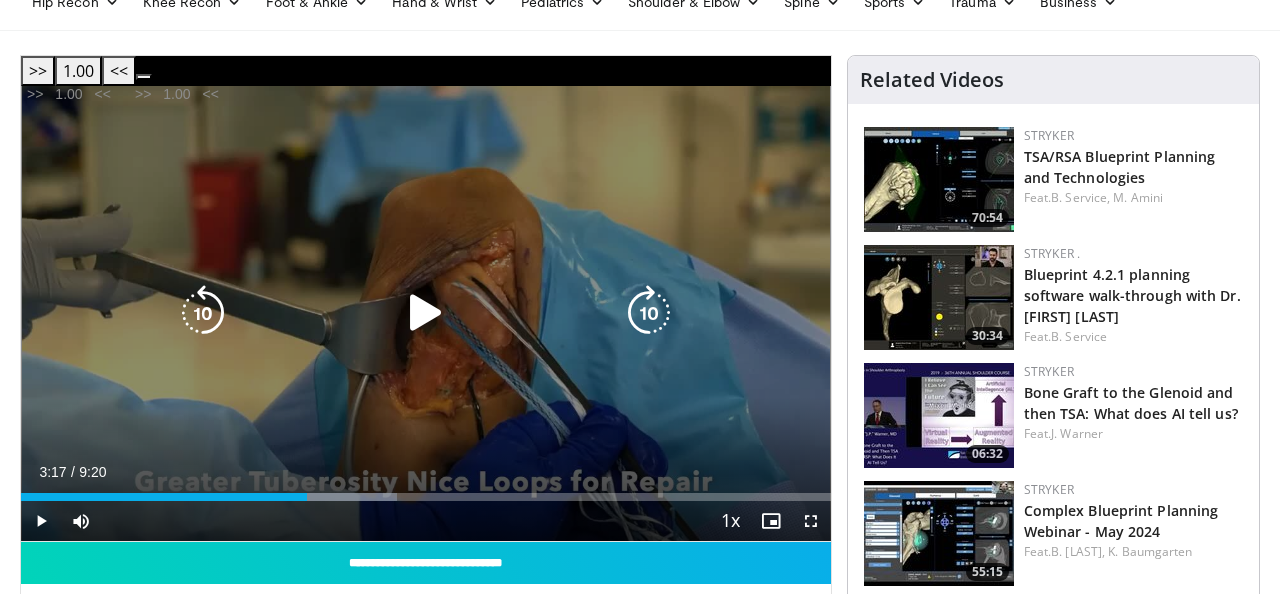 click at bounding box center [203, 313] 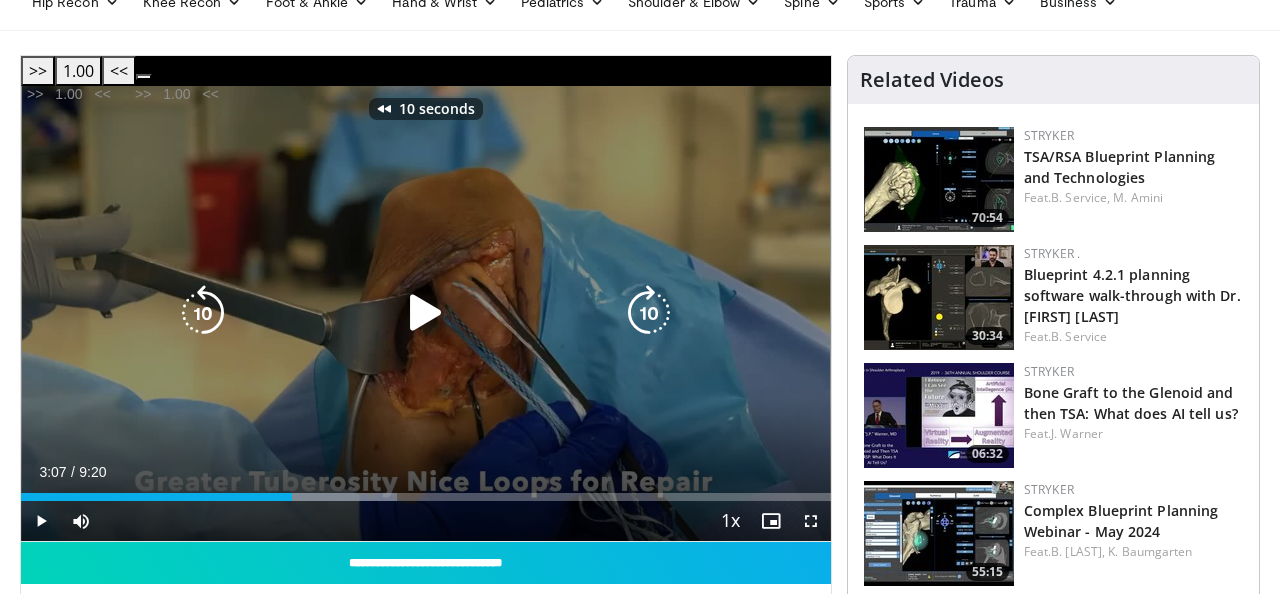 click at bounding box center [426, 313] 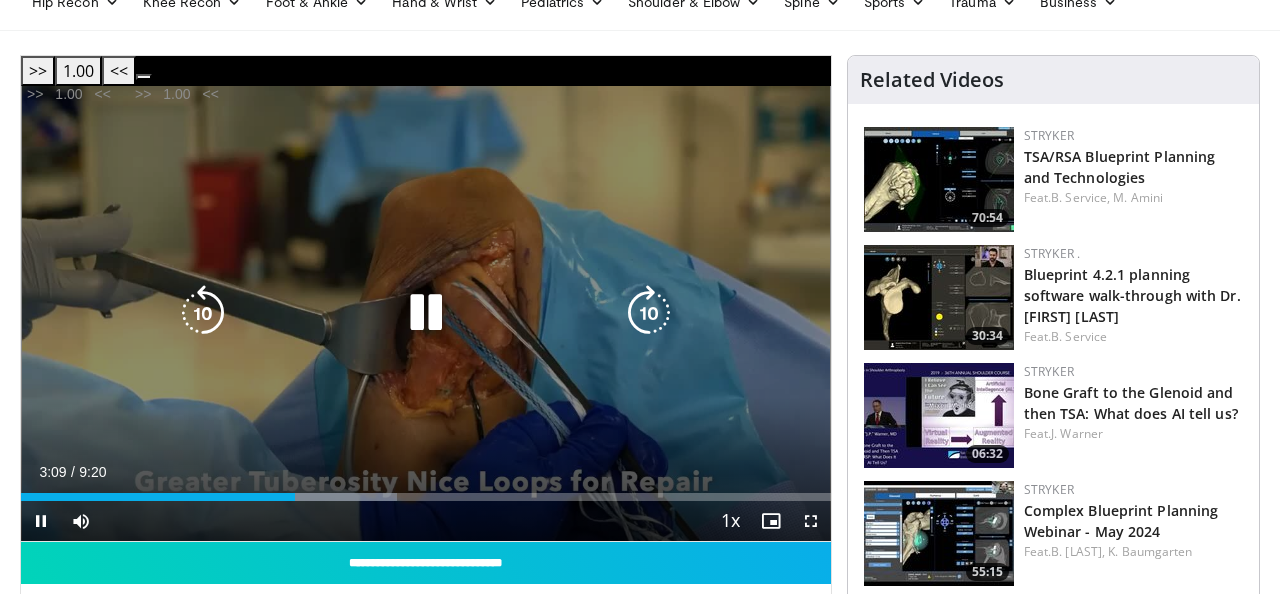 click at bounding box center (426, 313) 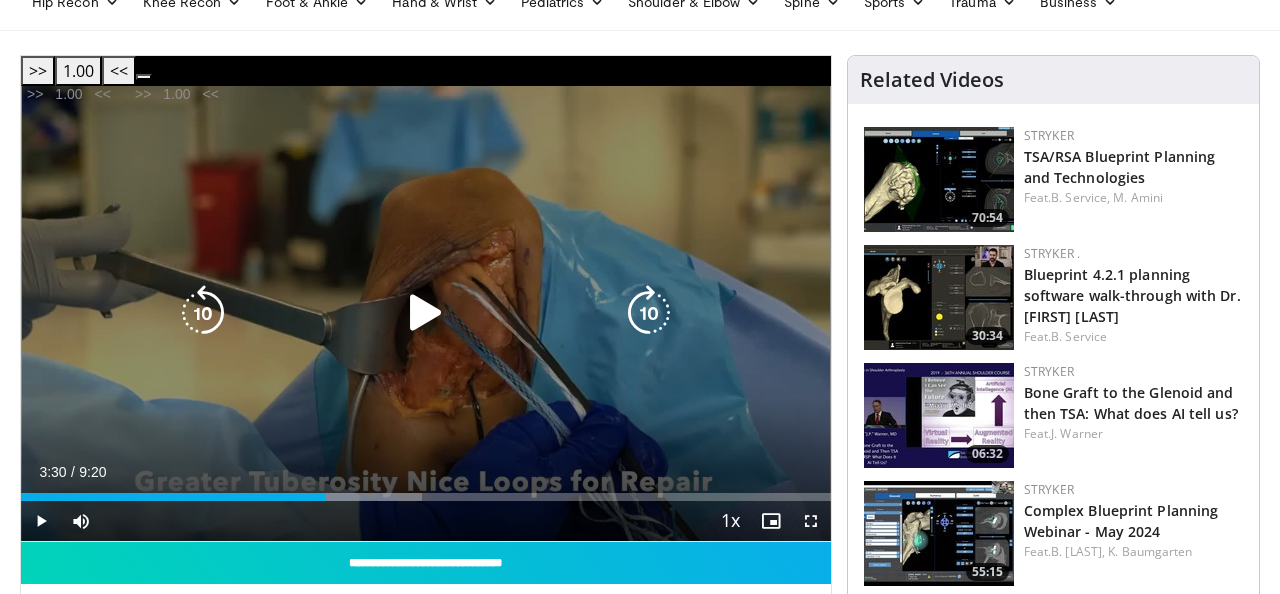 click at bounding box center (426, 313) 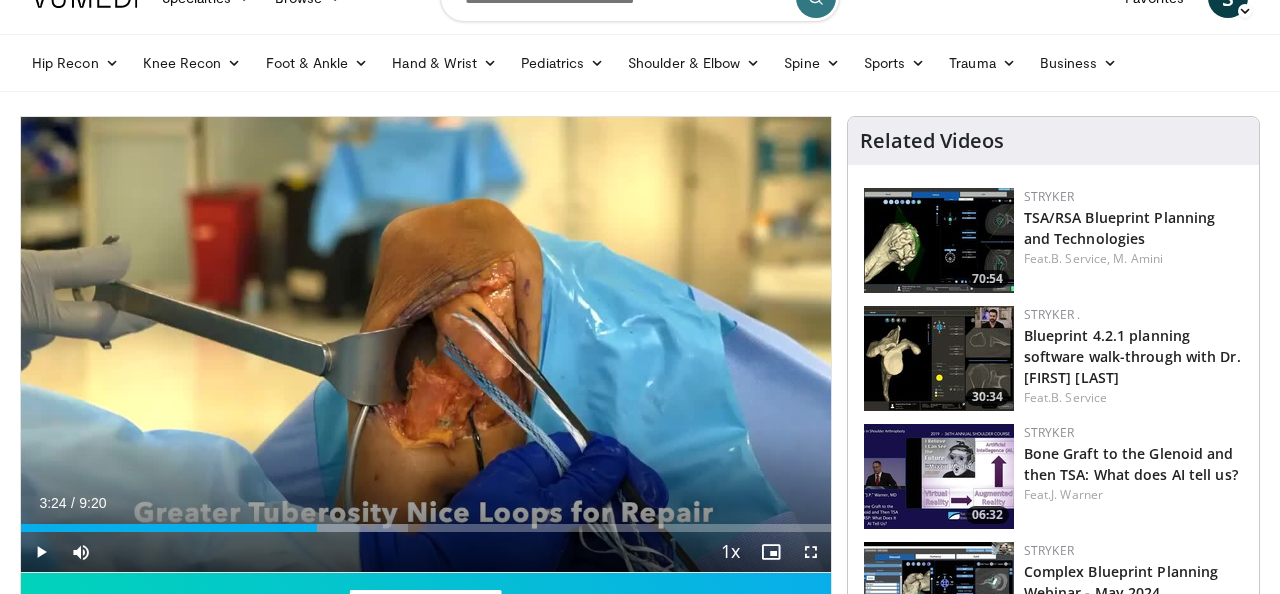 scroll, scrollTop: 0, scrollLeft: 0, axis: both 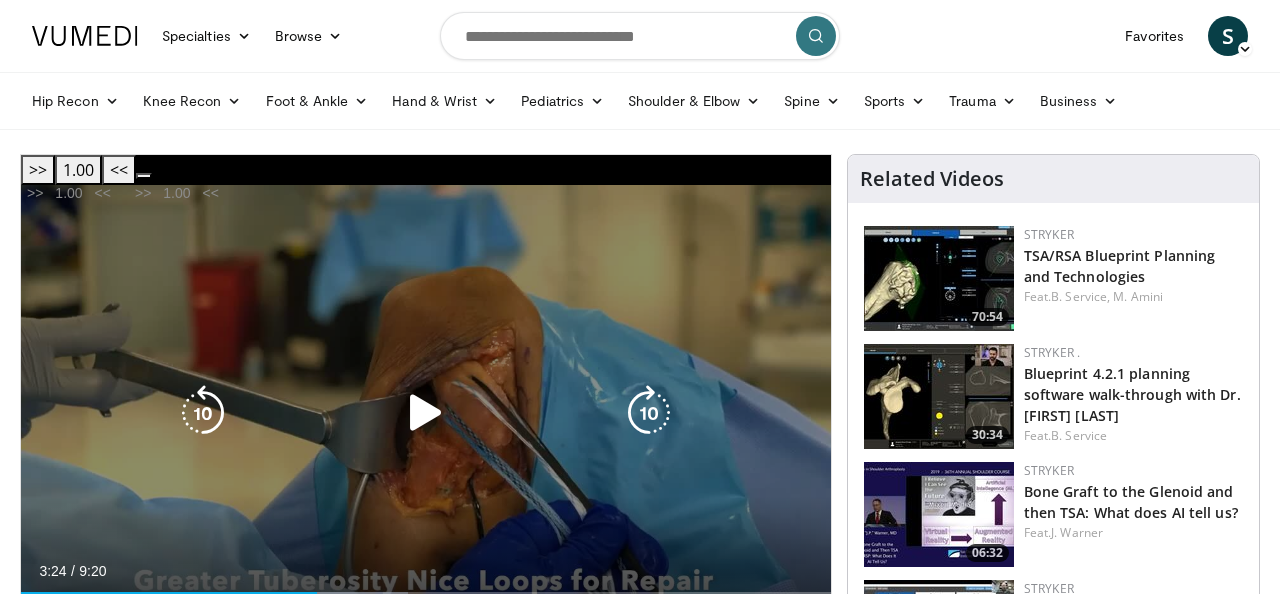 click at bounding box center [426, 413] 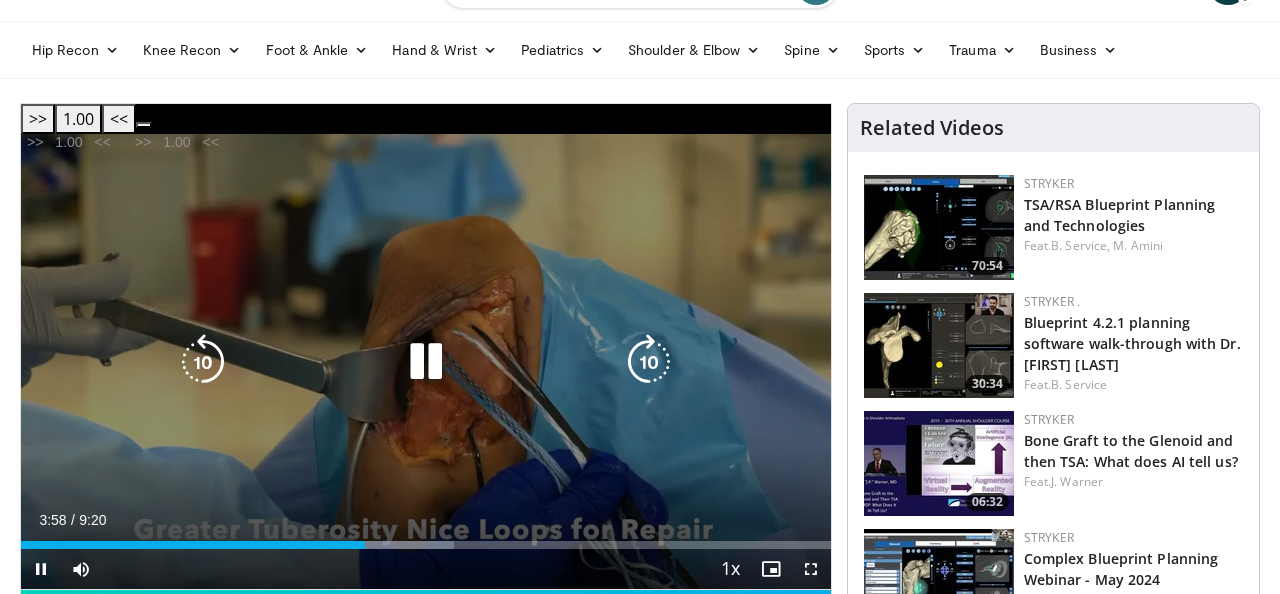 scroll, scrollTop: 55, scrollLeft: 0, axis: vertical 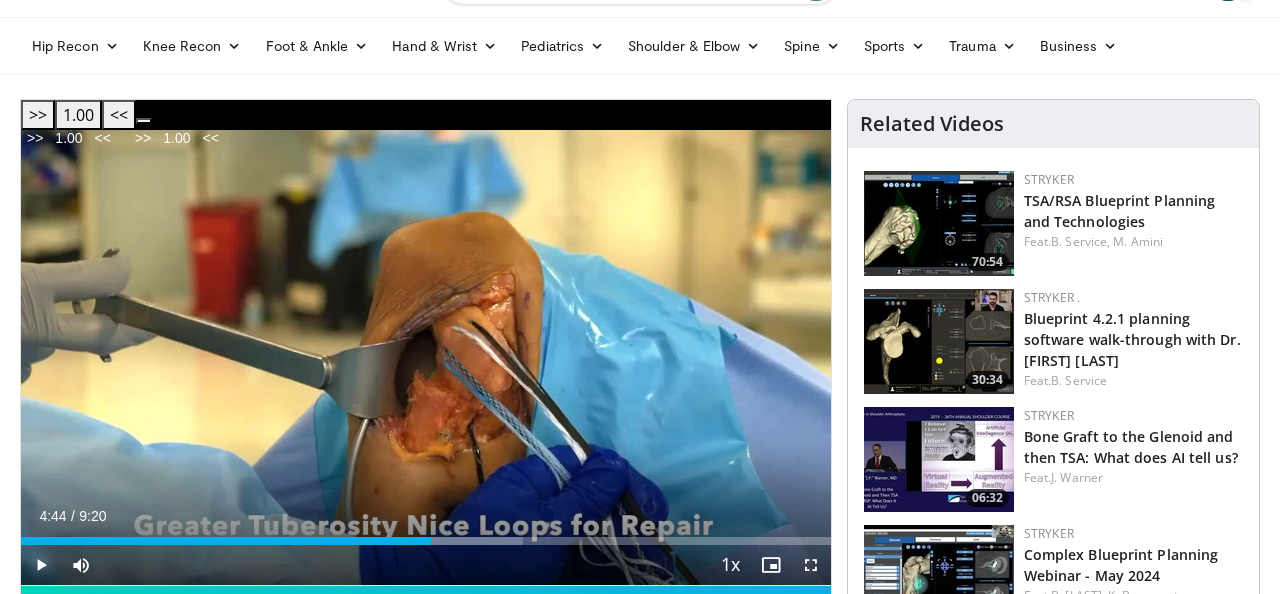 click at bounding box center (41, 565) 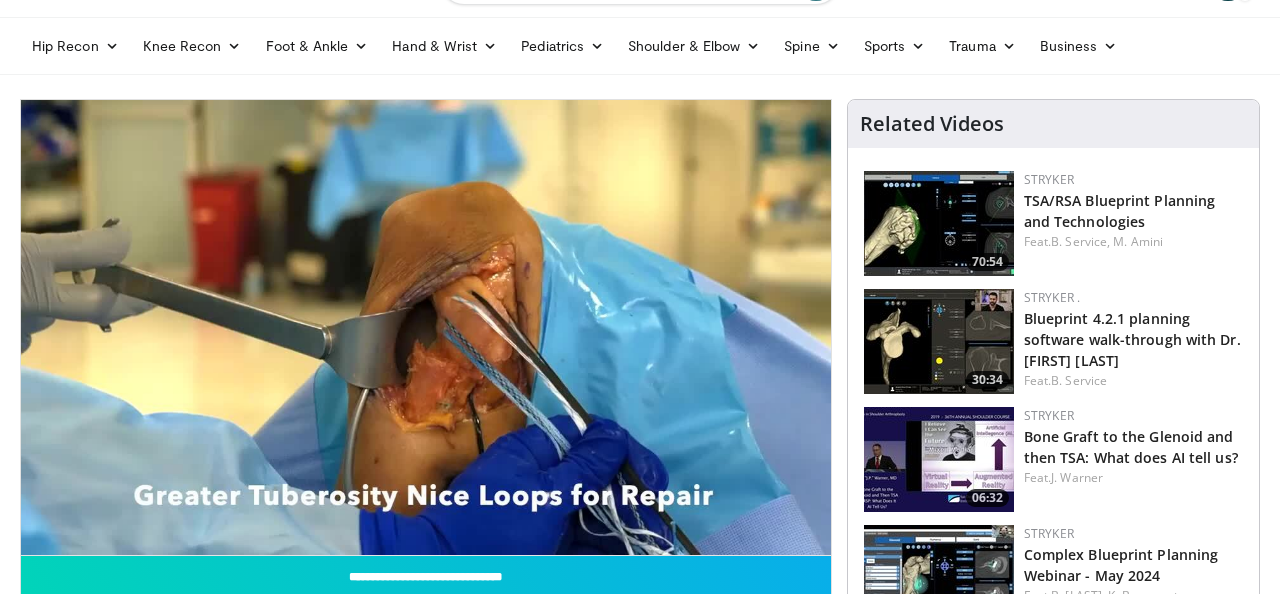 type 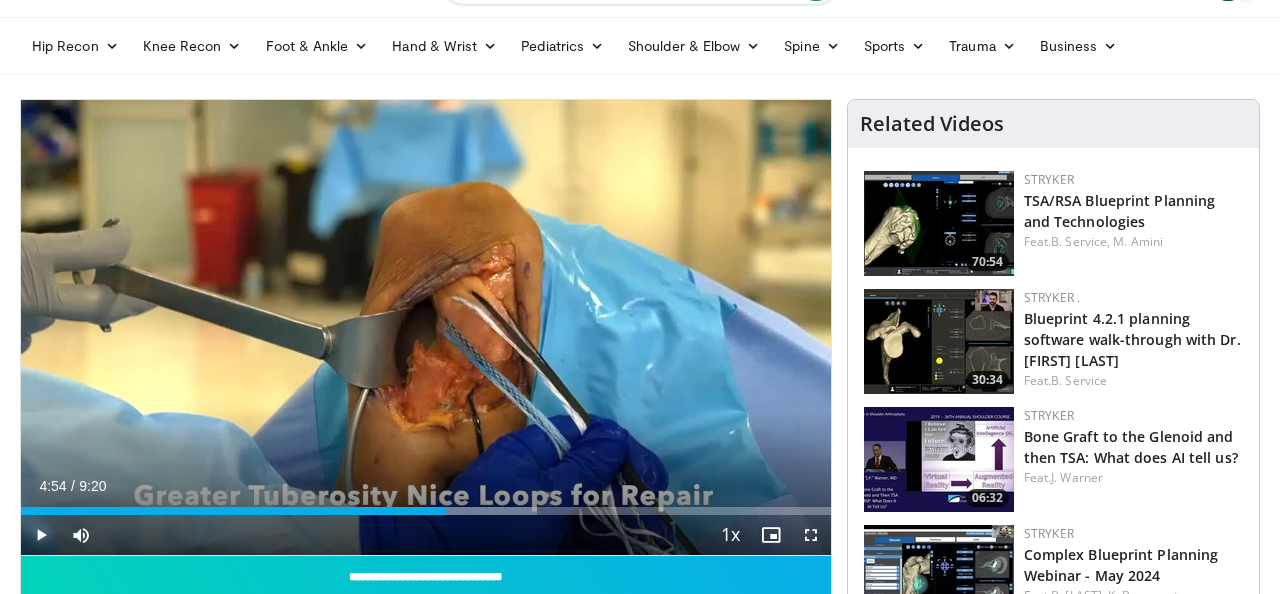 click on "Play" at bounding box center (41, 535) 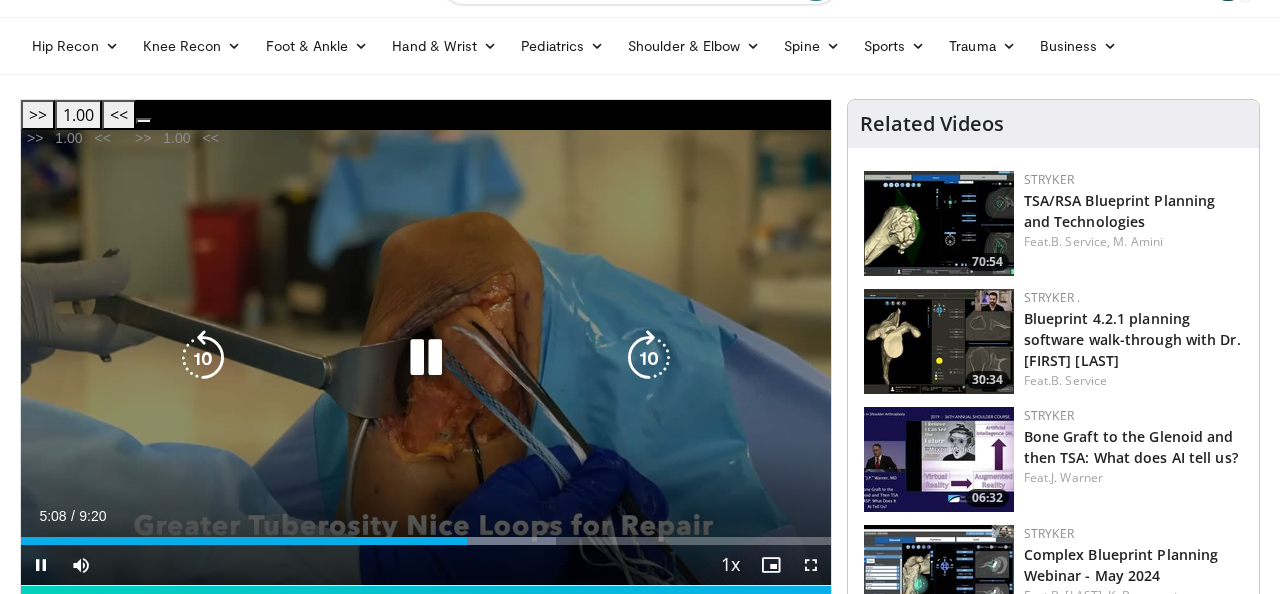 click at bounding box center (203, 358) 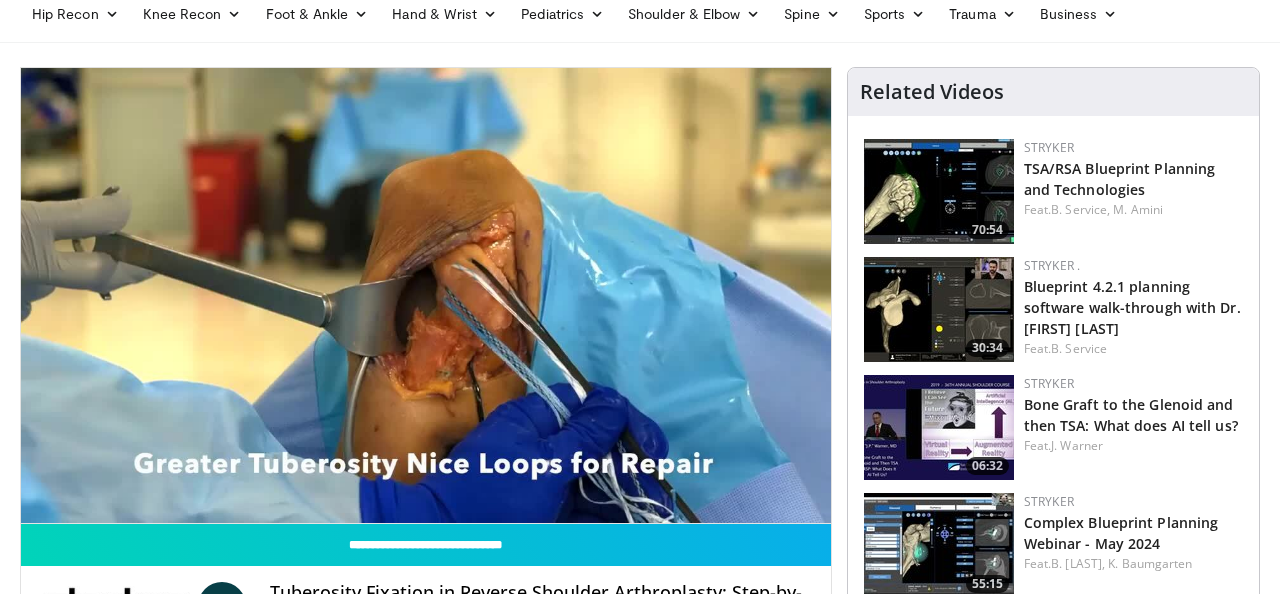 scroll, scrollTop: 93, scrollLeft: 0, axis: vertical 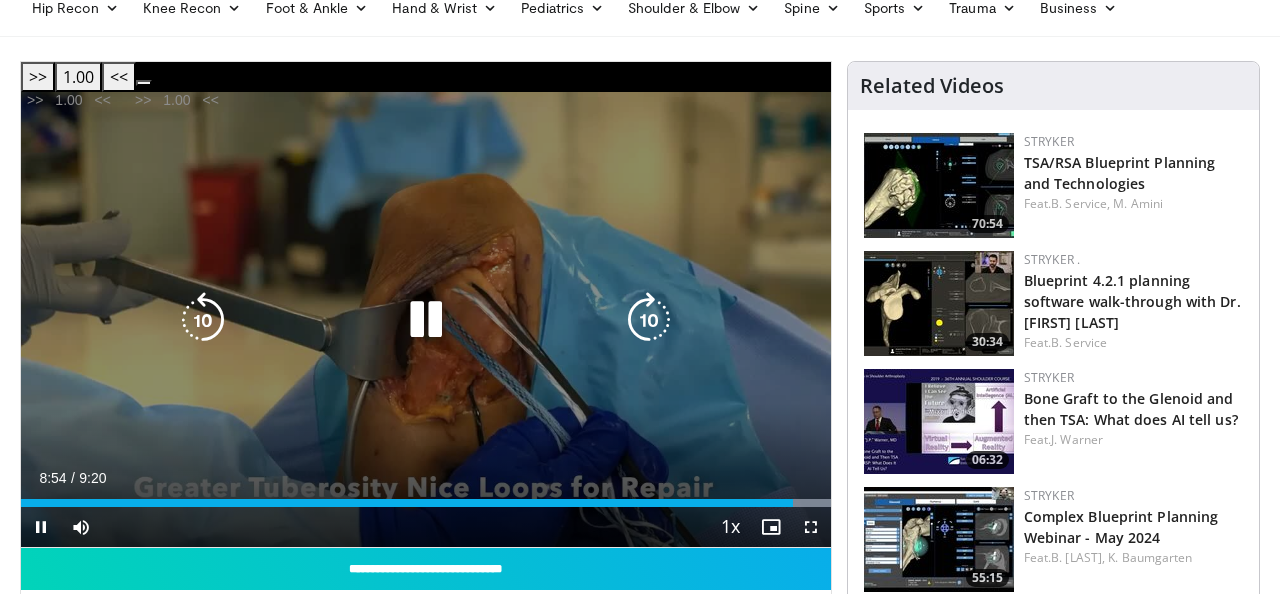 click at bounding box center (203, 320) 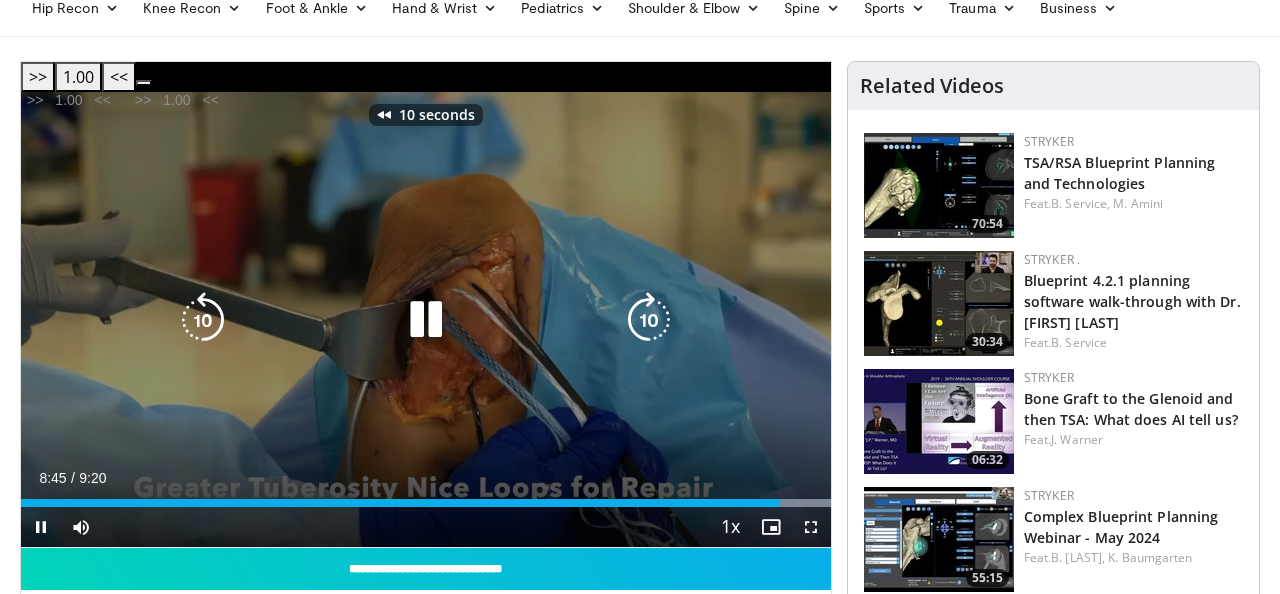 click at bounding box center (203, 320) 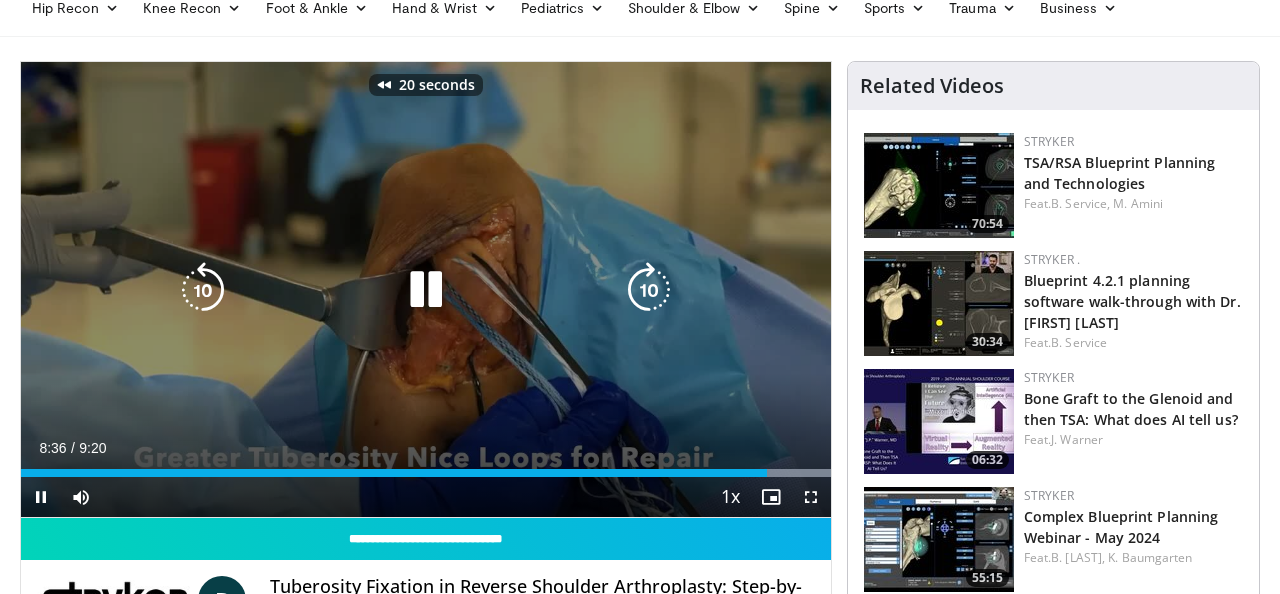 click at bounding box center (203, 290) 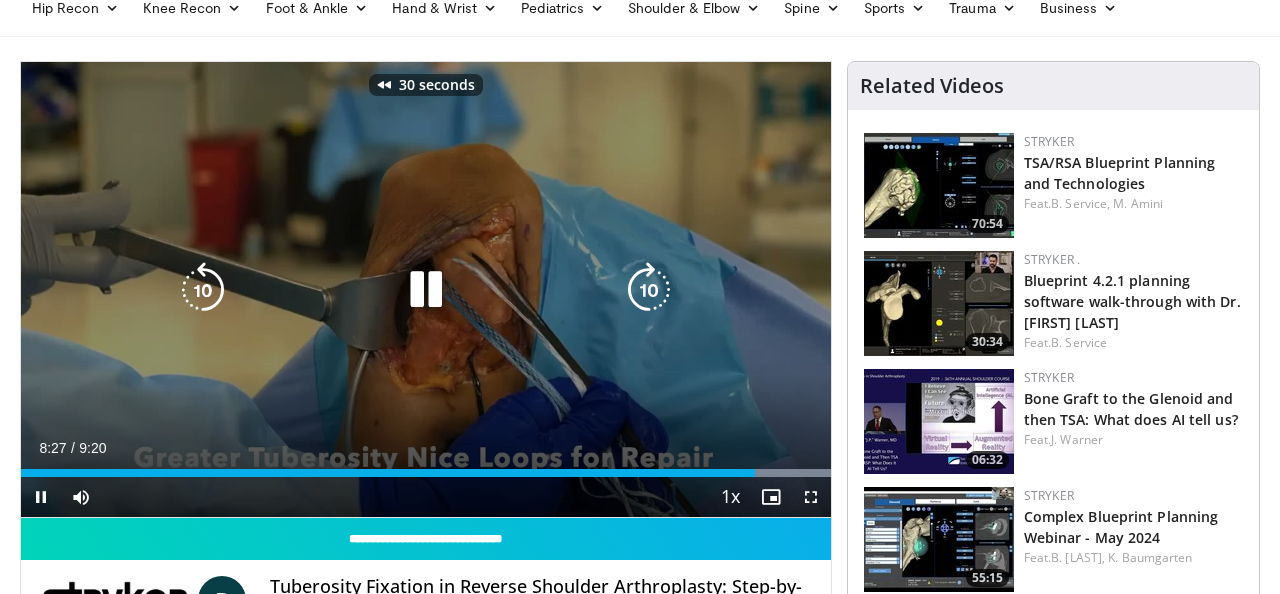 click at bounding box center [203, 290] 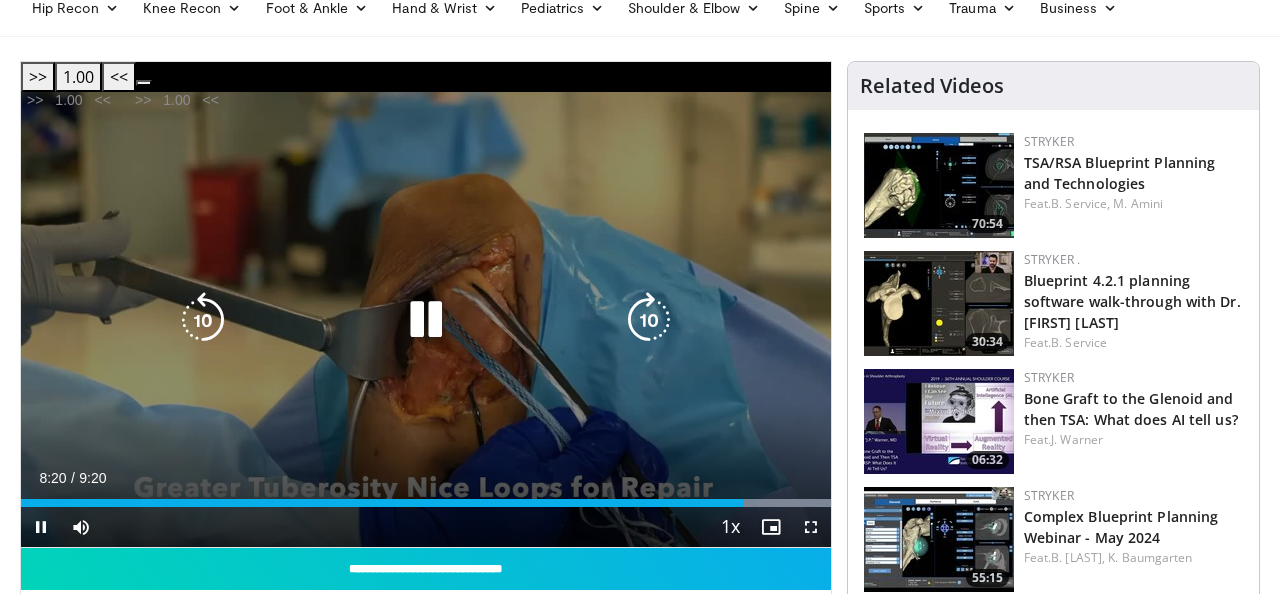 click at bounding box center [426, 320] 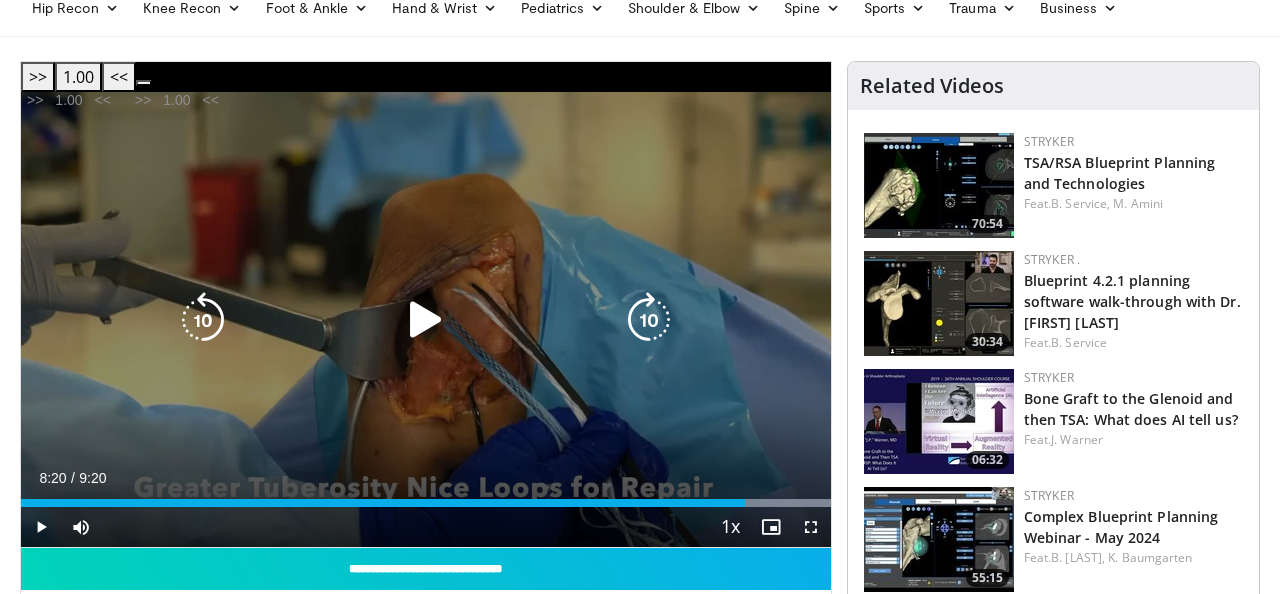 click at bounding box center (426, 320) 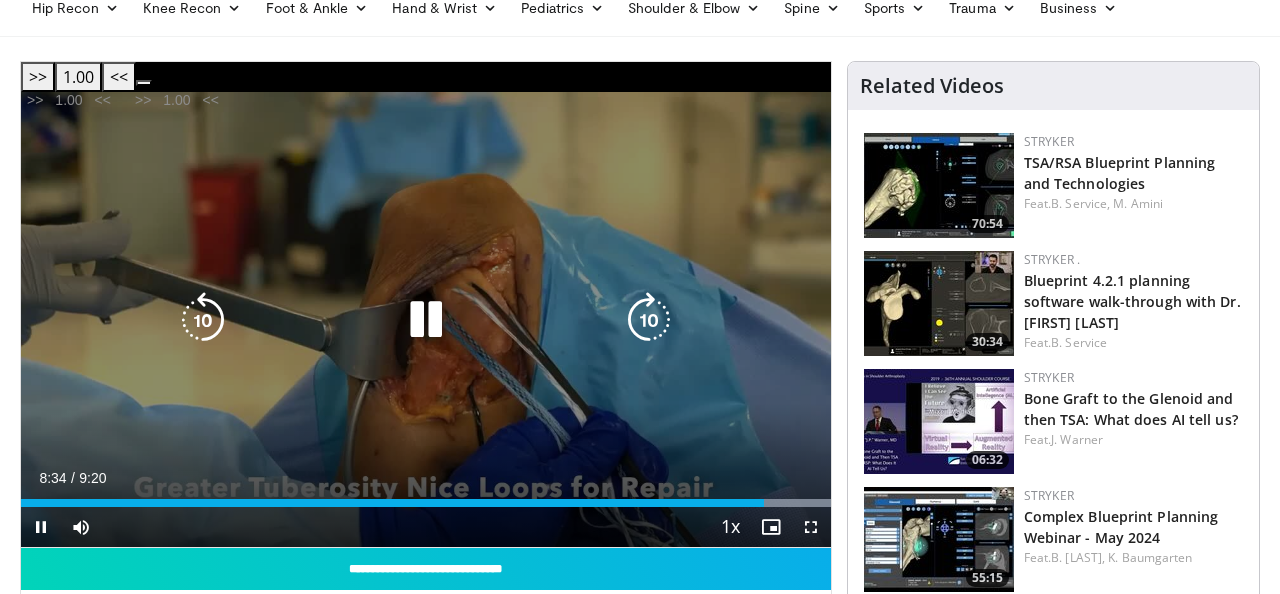click at bounding box center (426, 320) 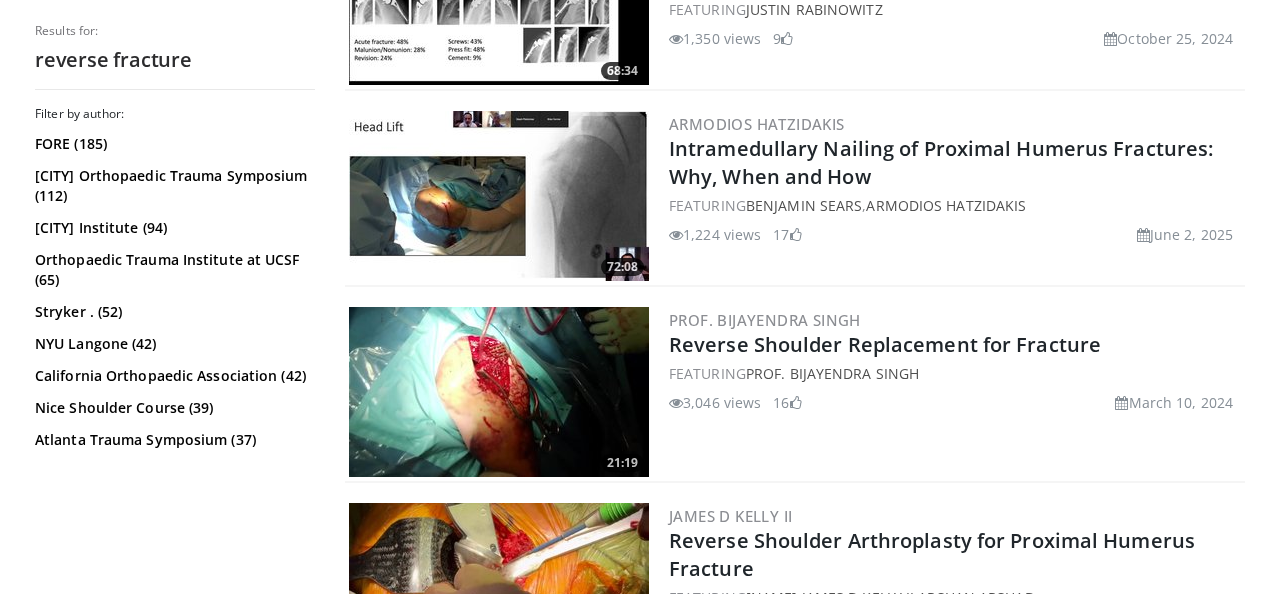 scroll, scrollTop: 1301, scrollLeft: 0, axis: vertical 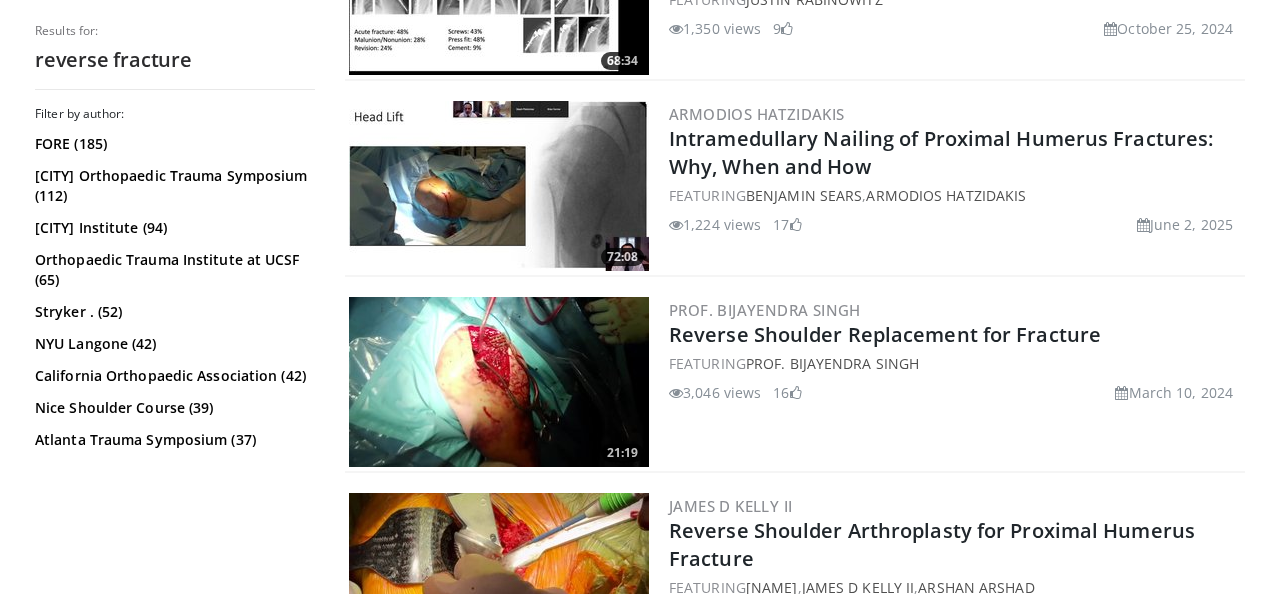 click at bounding box center (499, 382) 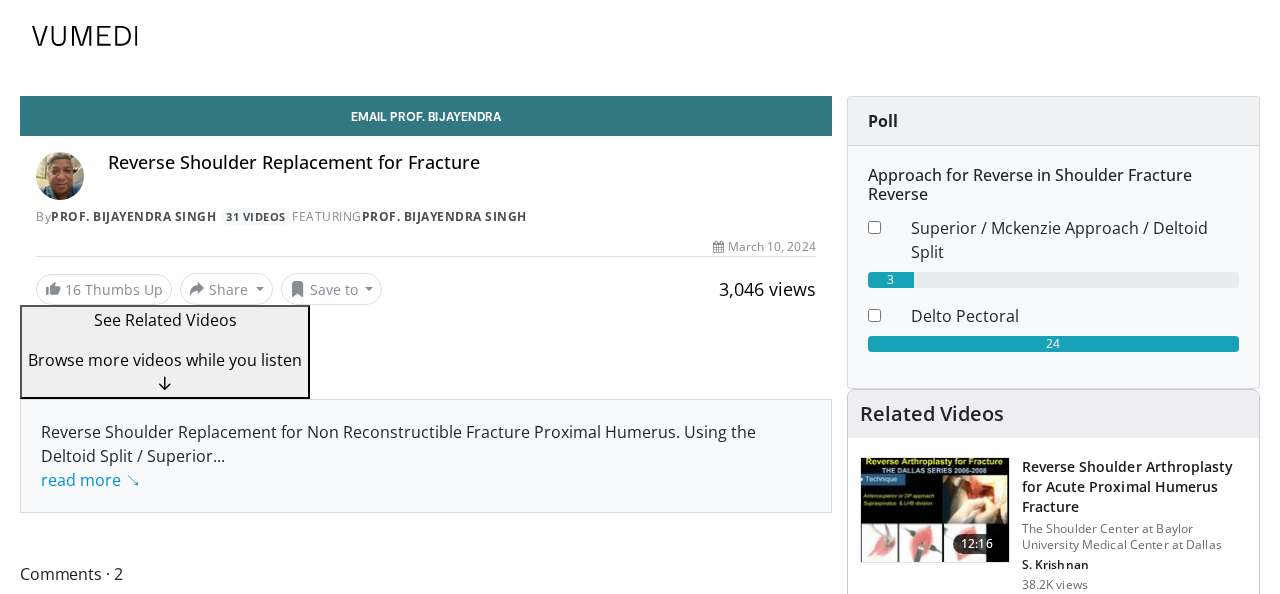 scroll, scrollTop: 0, scrollLeft: 0, axis: both 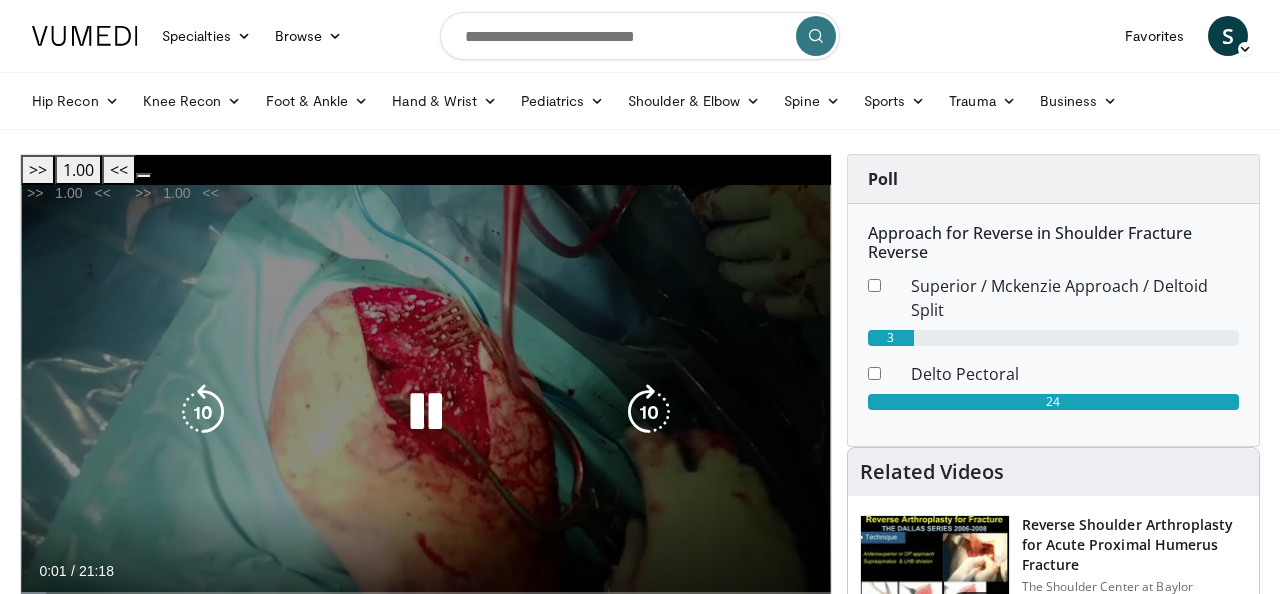 click at bounding box center [426, 412] 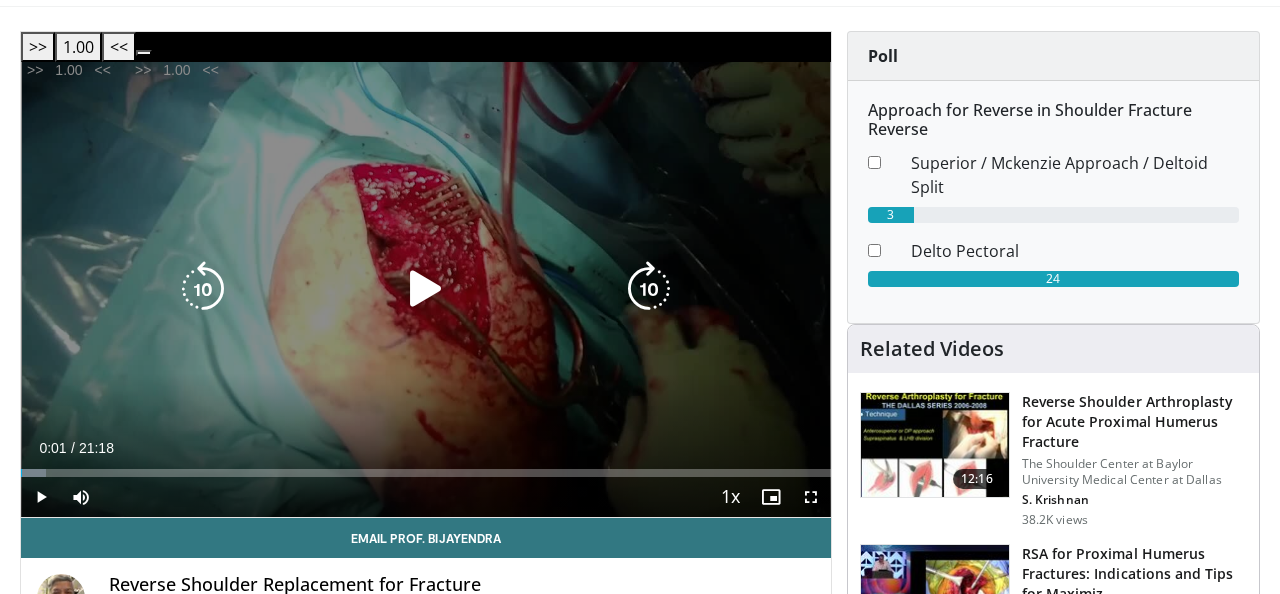 scroll, scrollTop: 133, scrollLeft: 0, axis: vertical 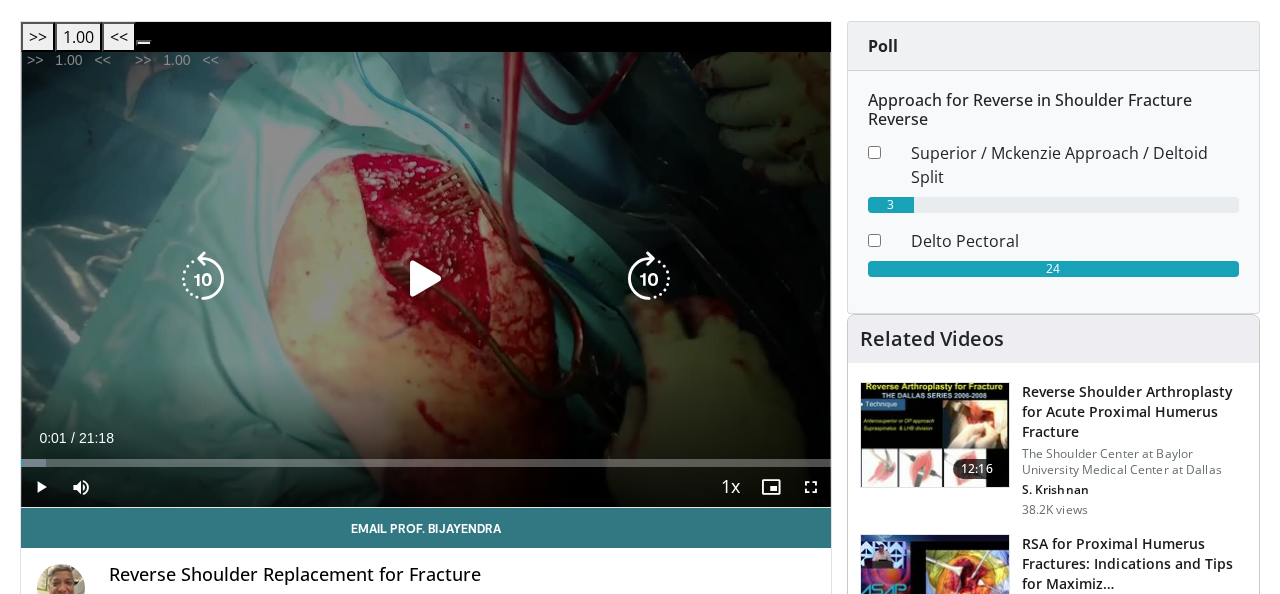 click on "10 seconds
Tap to unmute" at bounding box center (426, 279) 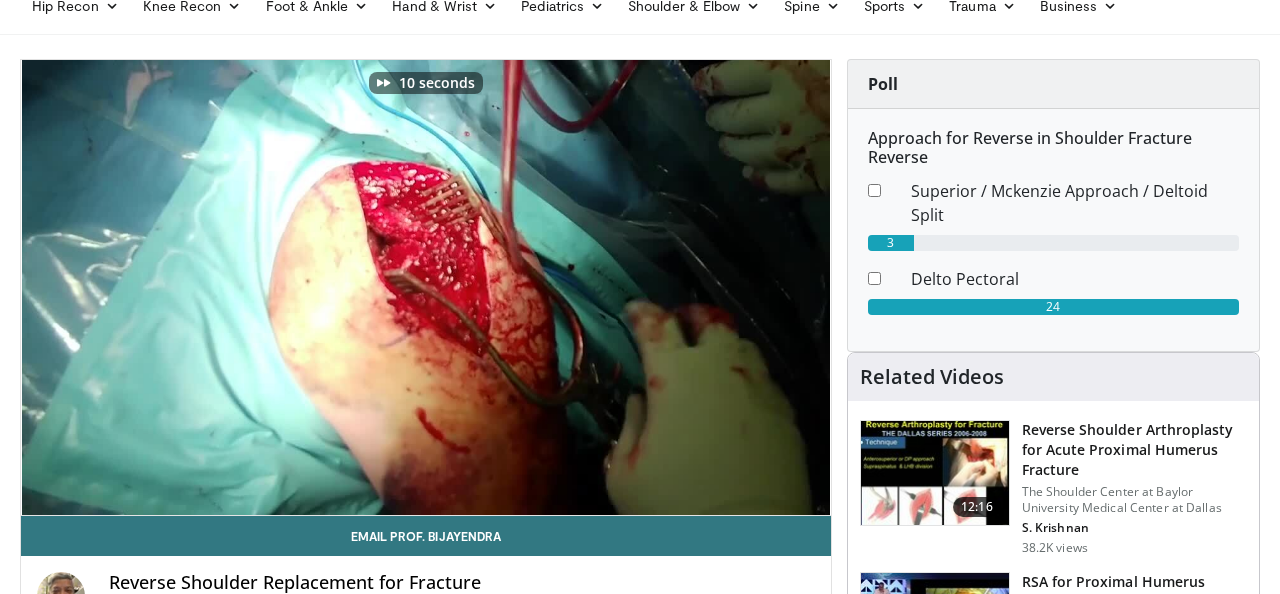 scroll, scrollTop: 93, scrollLeft: 0, axis: vertical 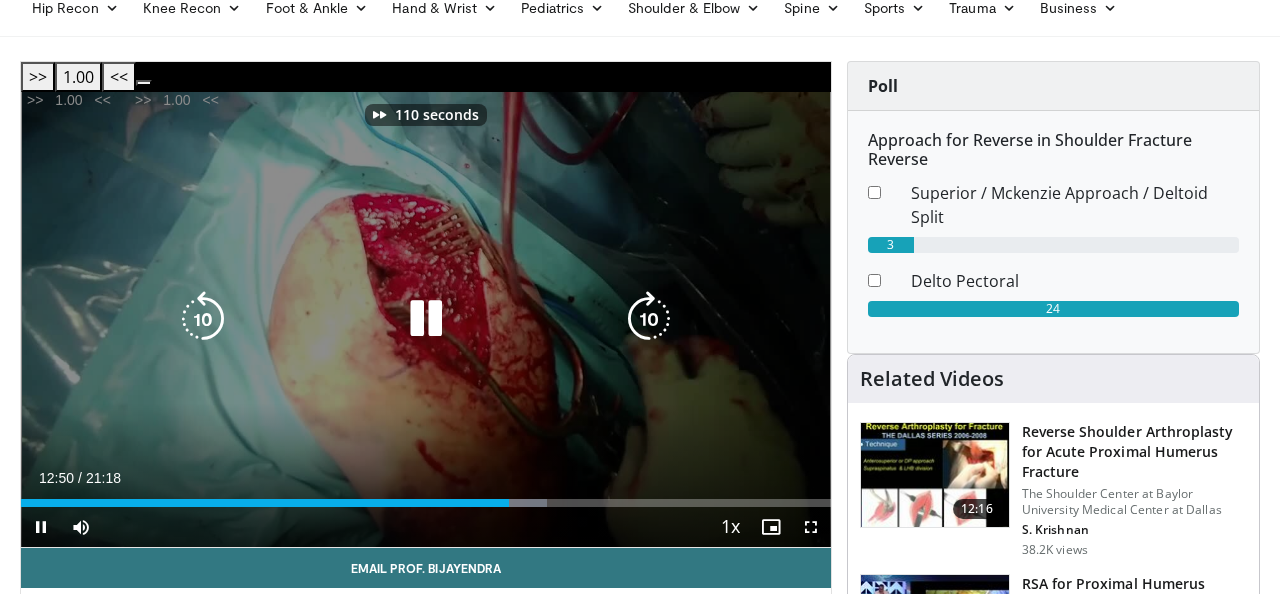 click at bounding box center [426, 319] 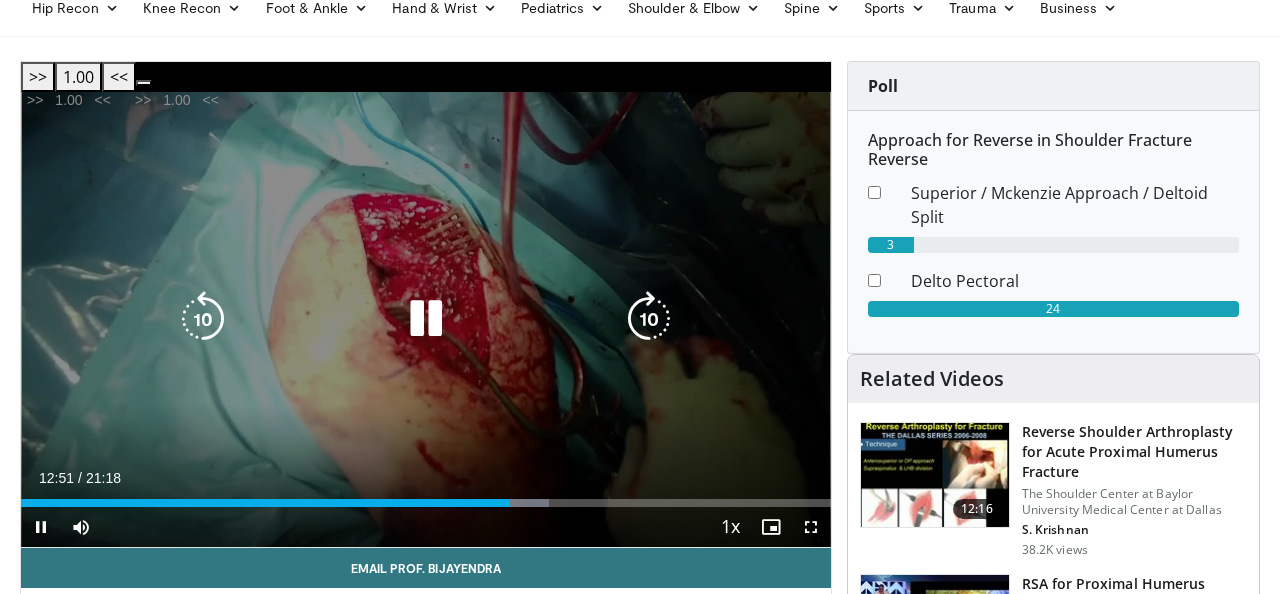 click at bounding box center [426, 319] 